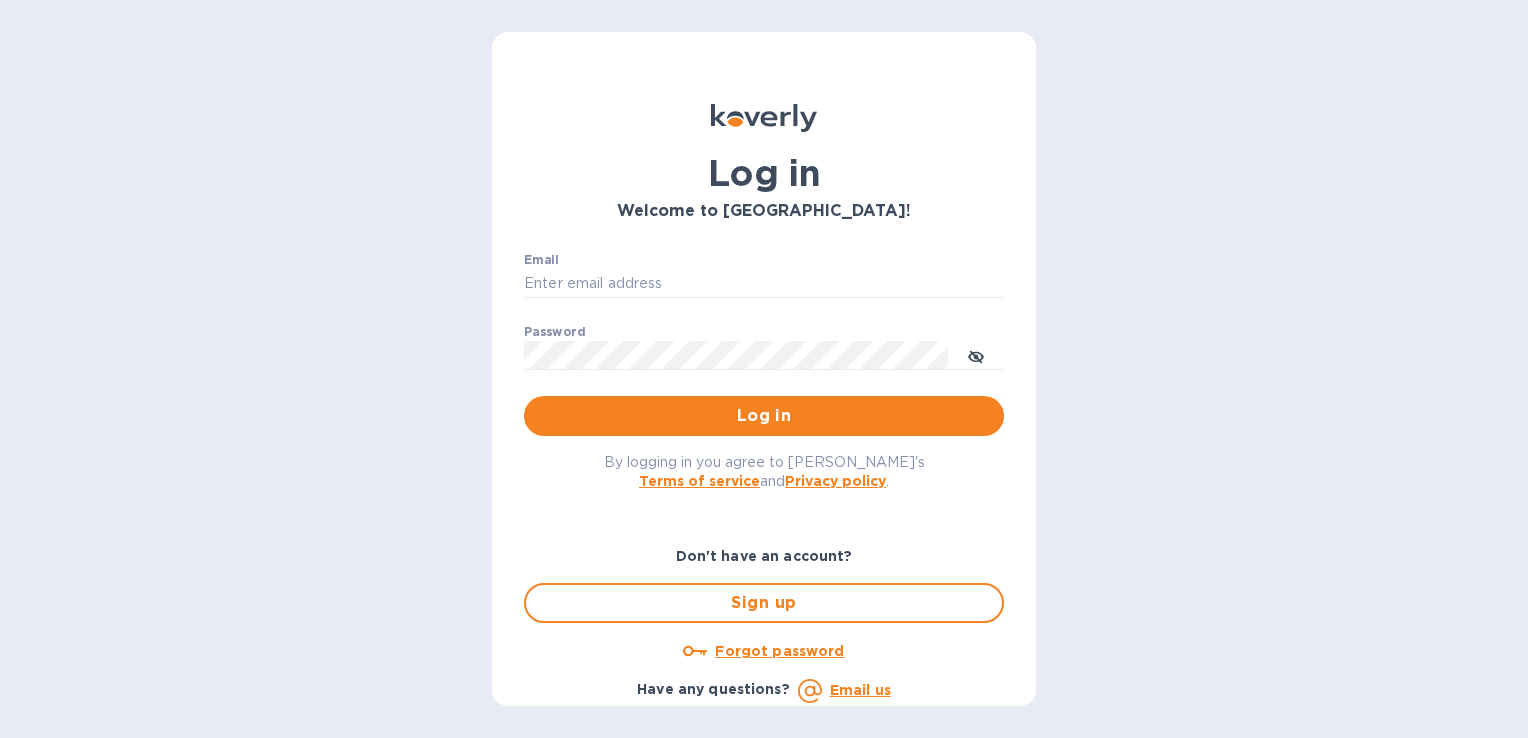 scroll, scrollTop: 0, scrollLeft: 0, axis: both 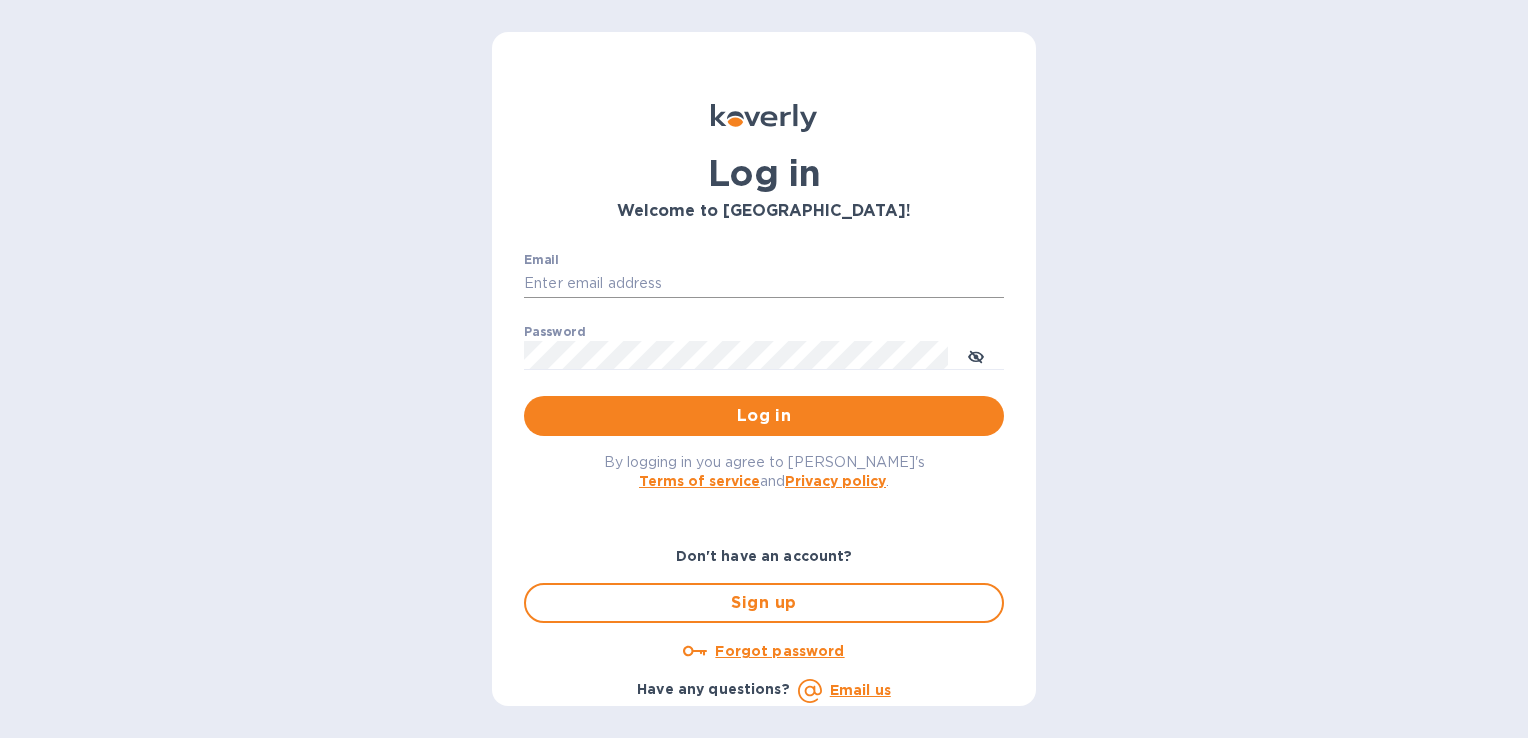 click on "Email" at bounding box center (764, 284) 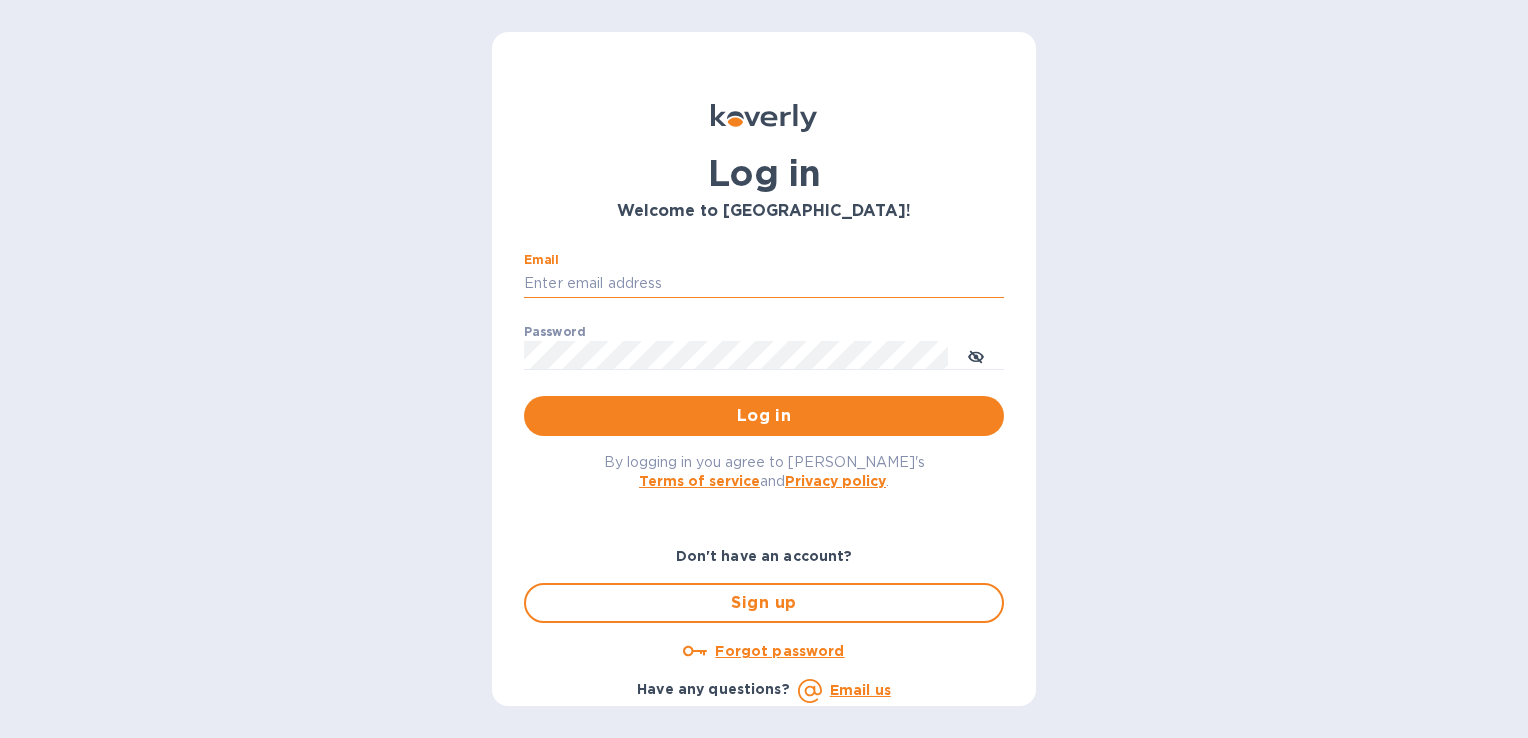 type on "[PERSON_NAME][EMAIL_ADDRESS][DOMAIN_NAME]" 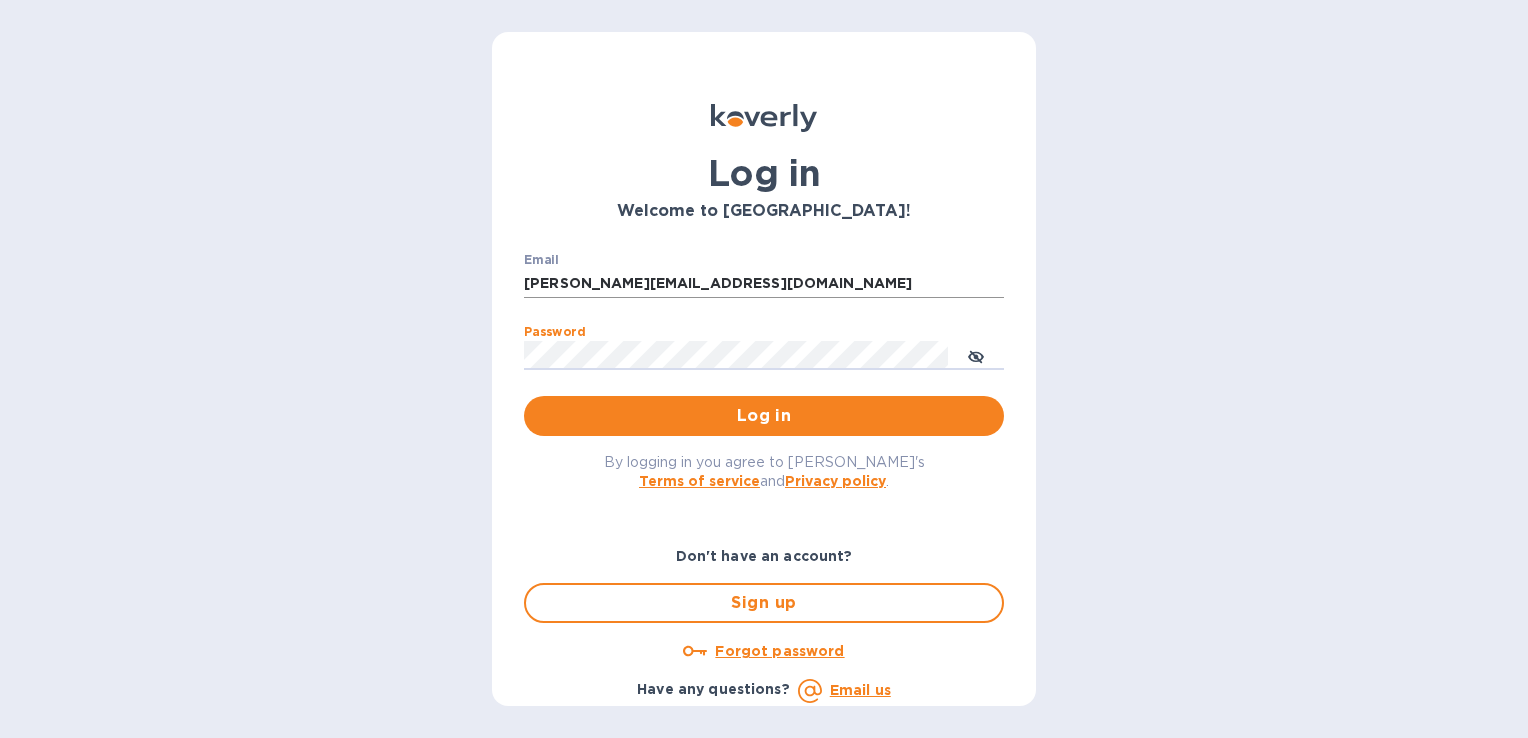 click on "Log in" at bounding box center (764, 416) 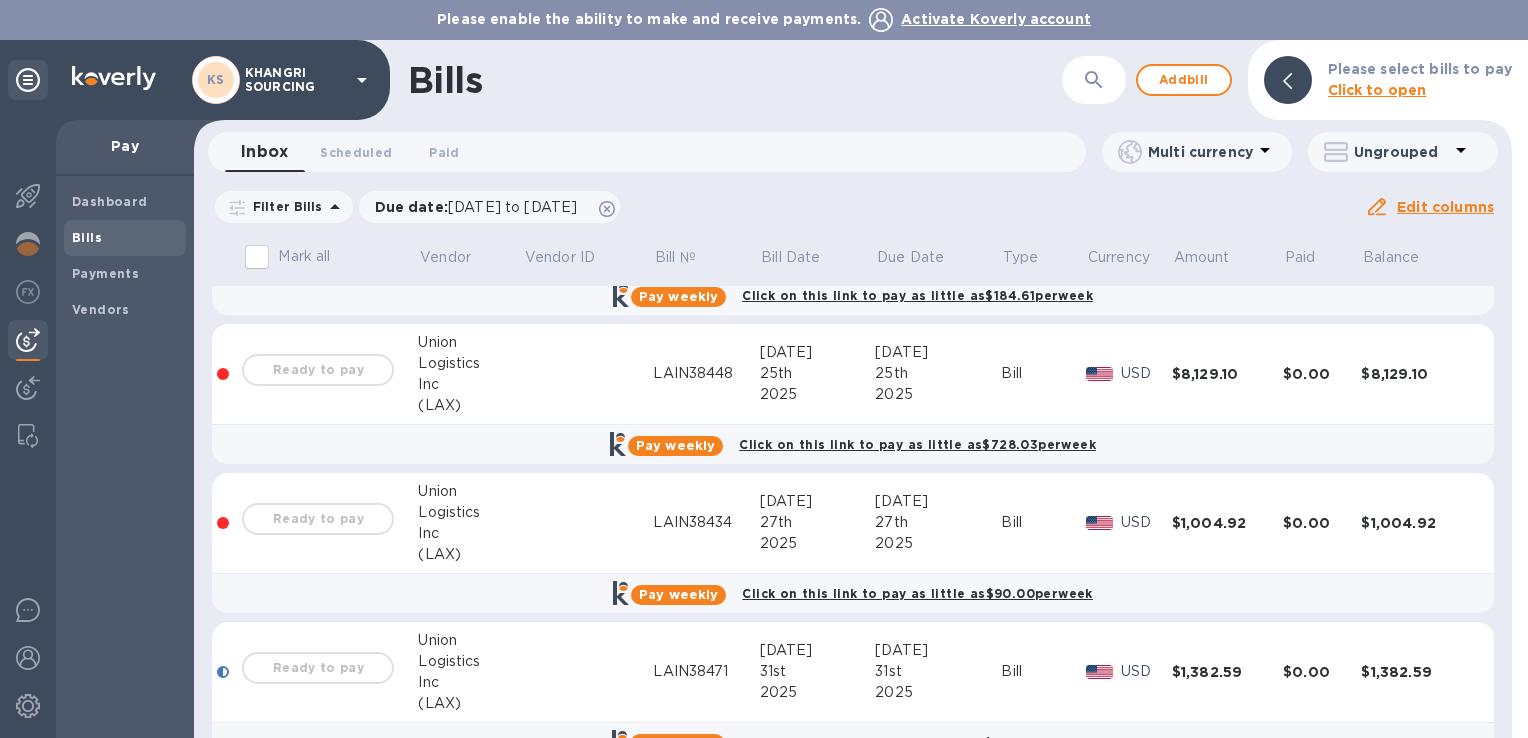 scroll, scrollTop: 1597, scrollLeft: 0, axis: vertical 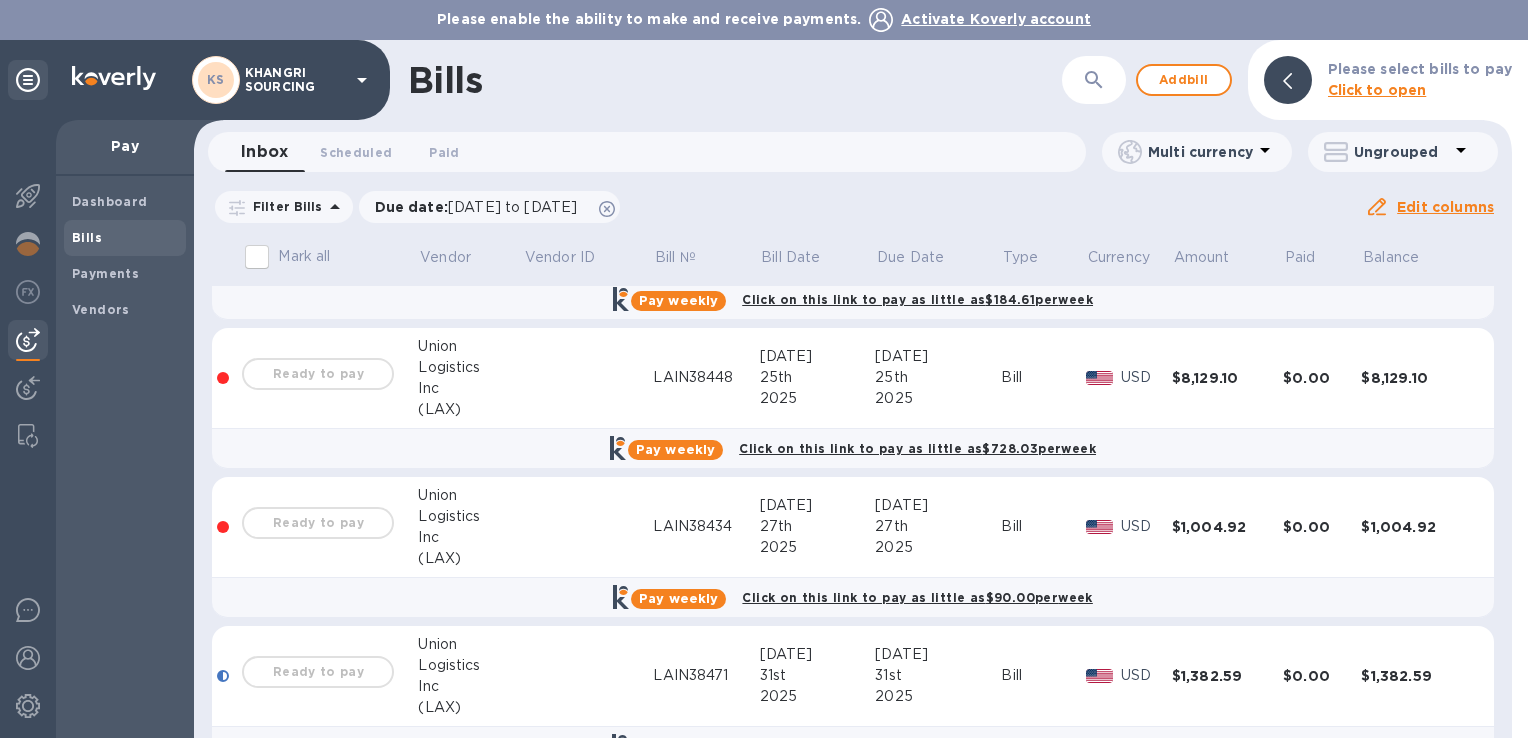 click on "$1,004.92" at bounding box center [1227, 527] 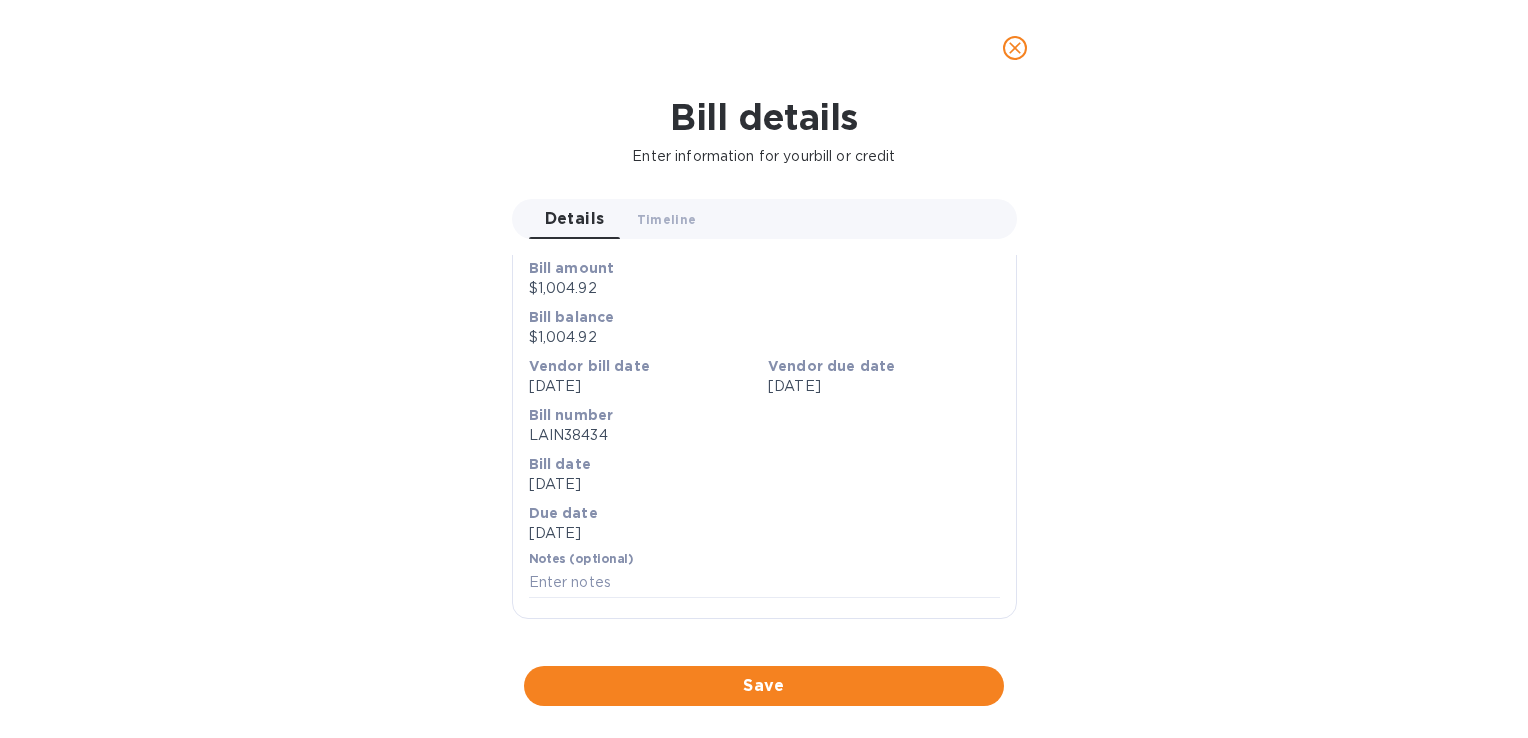 scroll, scrollTop: 600, scrollLeft: 0, axis: vertical 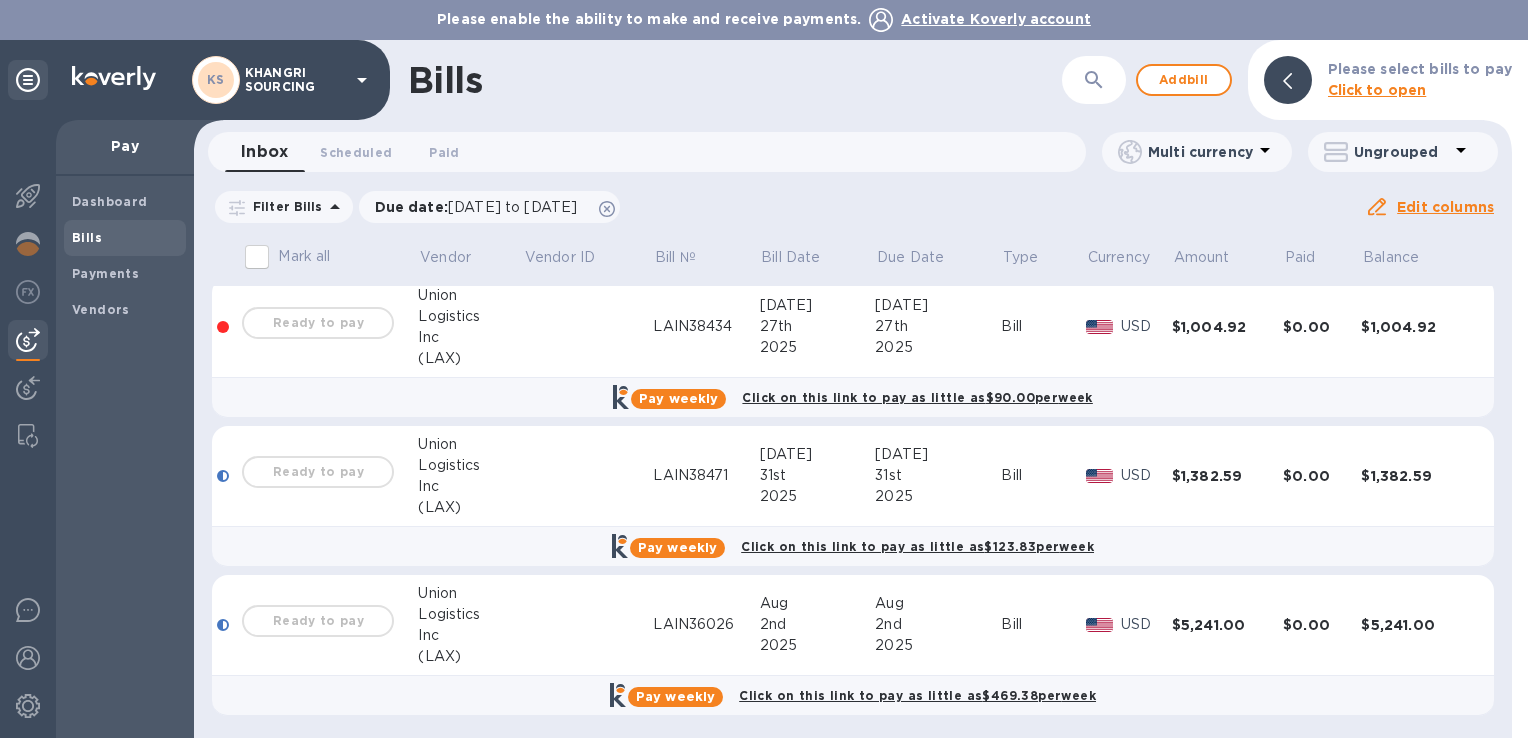 click on "Bill" at bounding box center (1043, 624) 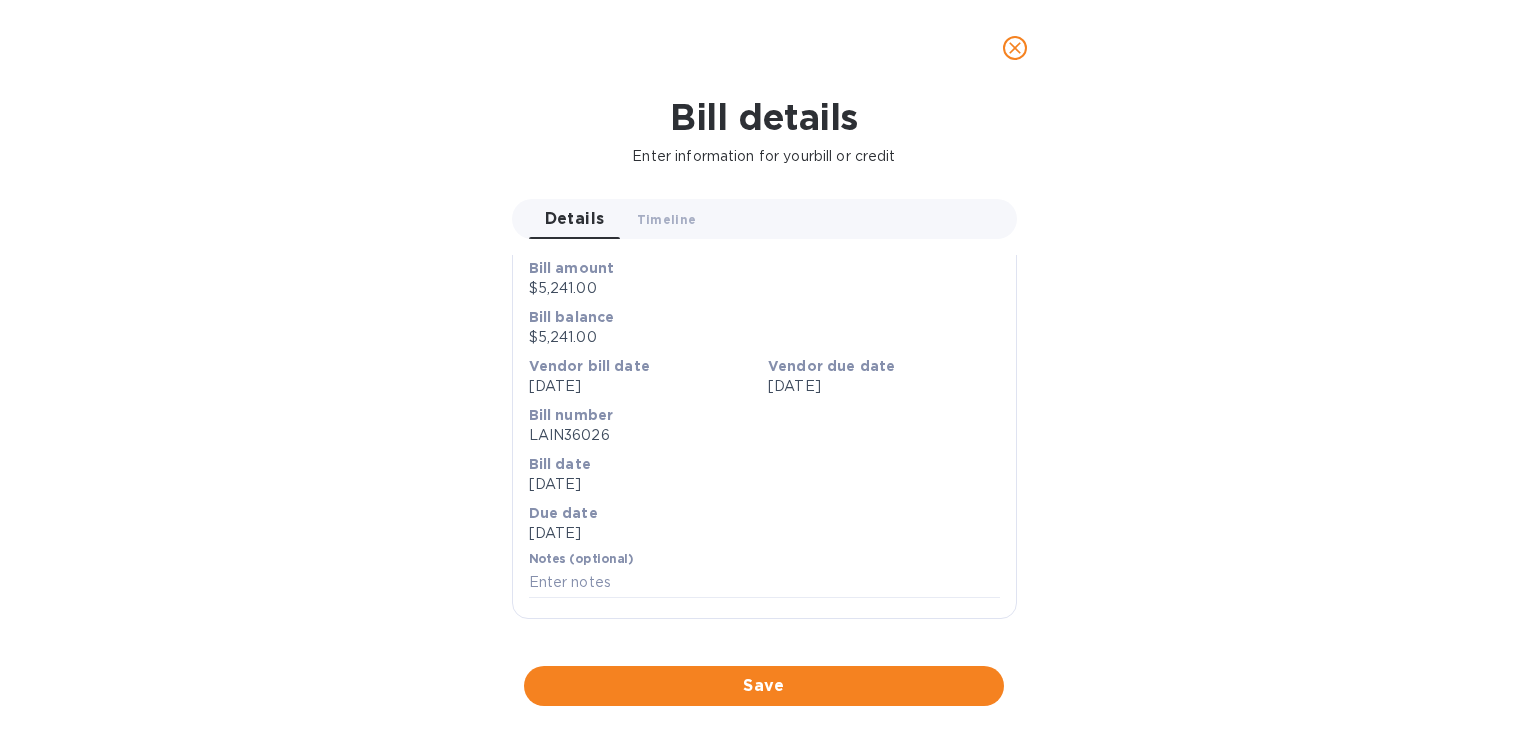 scroll, scrollTop: 700, scrollLeft: 0, axis: vertical 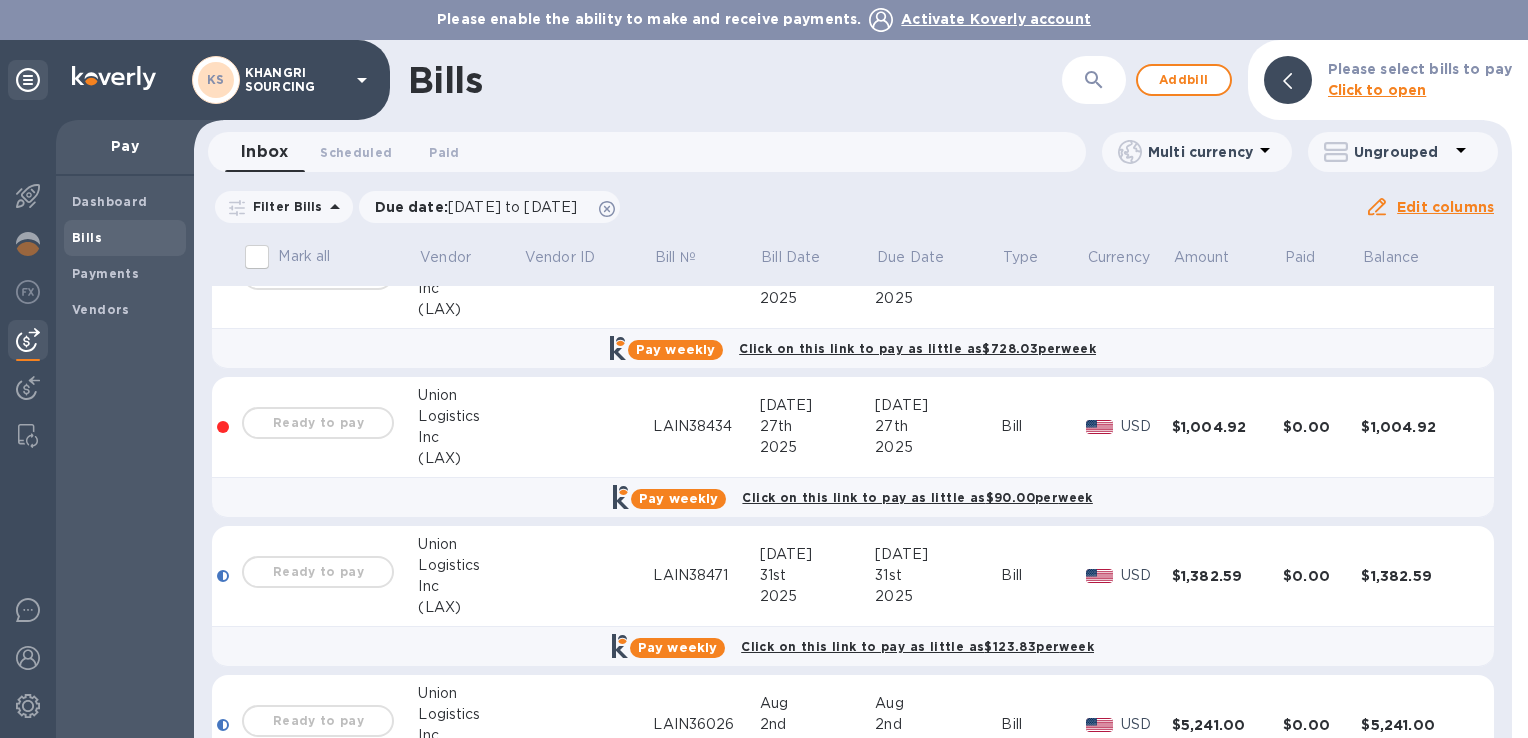 click on "LAIN38471" at bounding box center (706, 575) 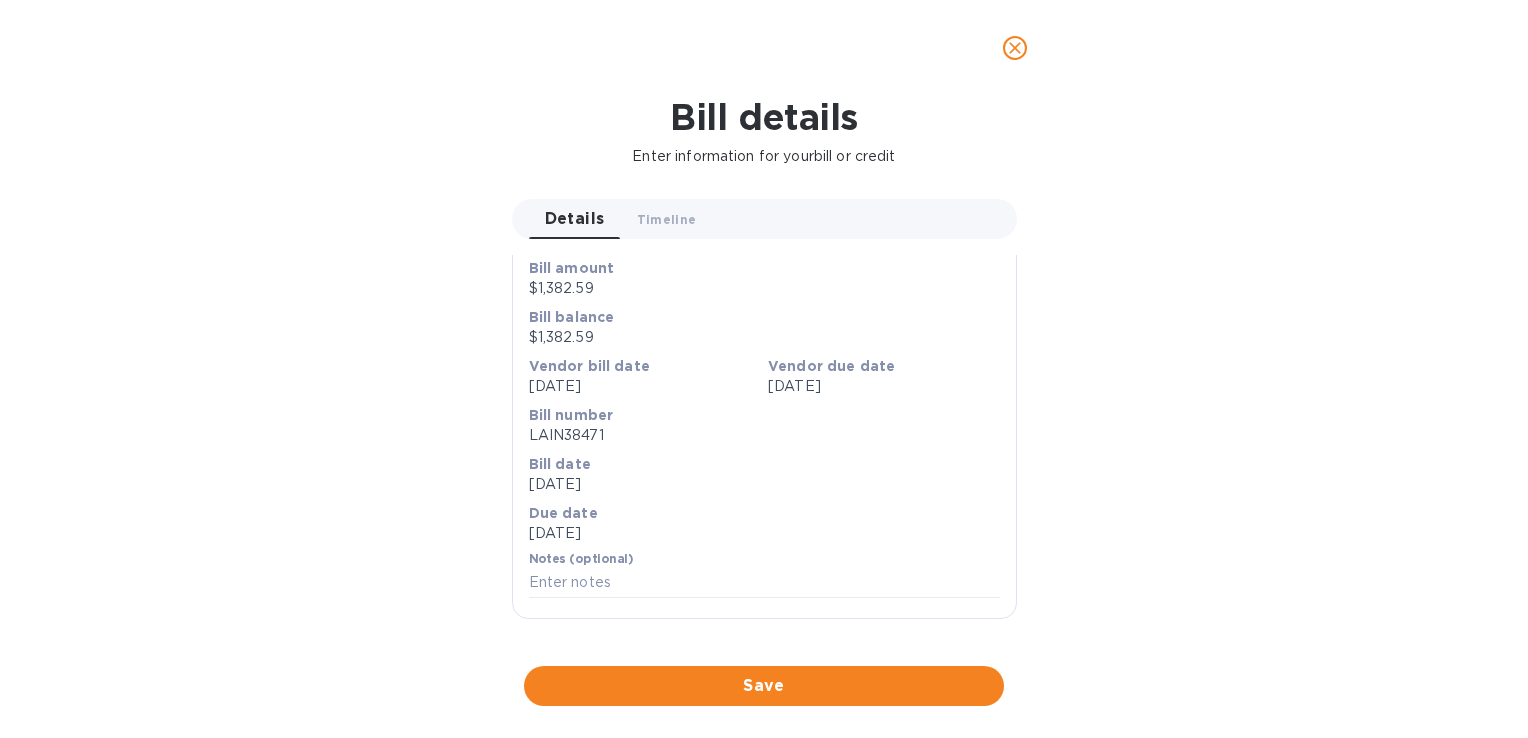 scroll, scrollTop: 400, scrollLeft: 0, axis: vertical 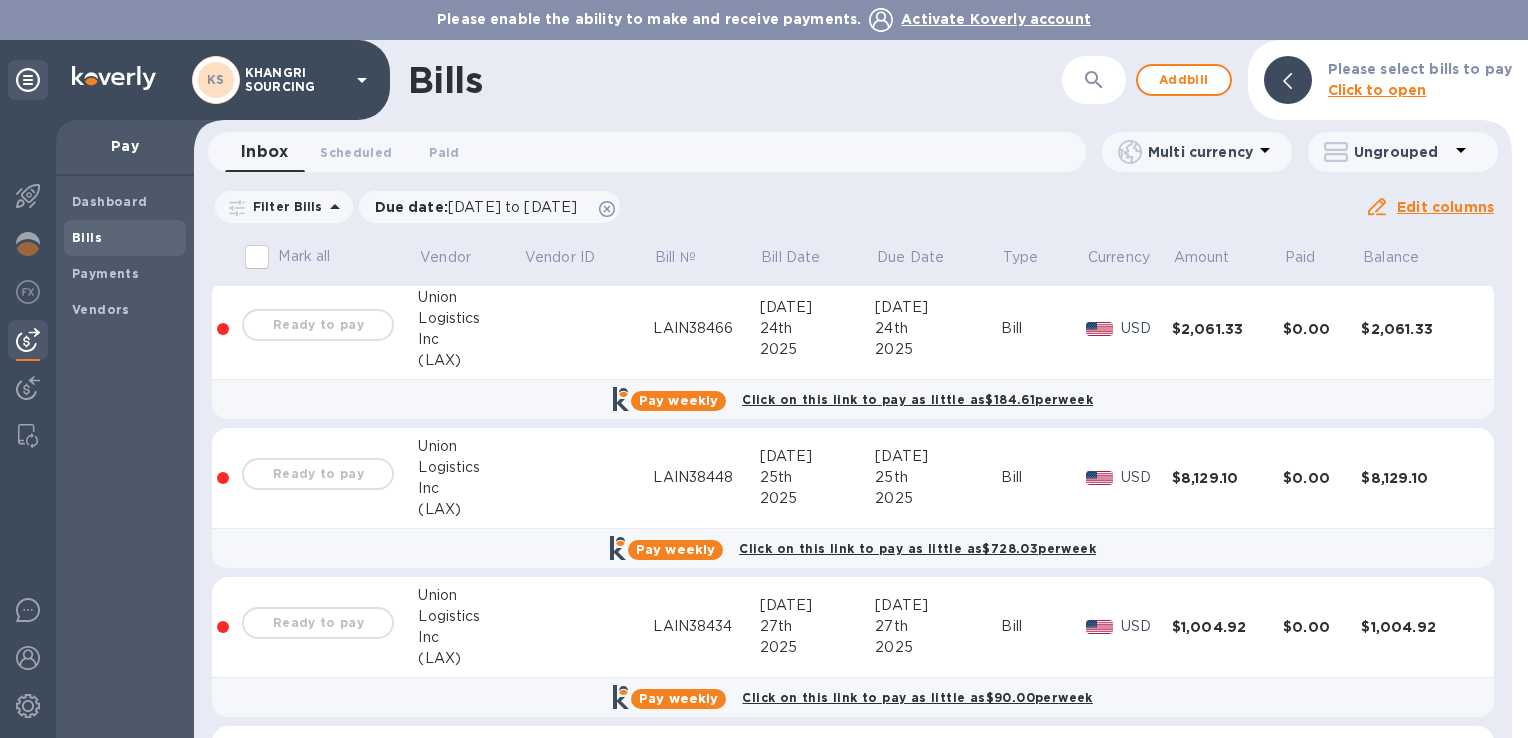 click on "LAIN38448" at bounding box center [706, 477] 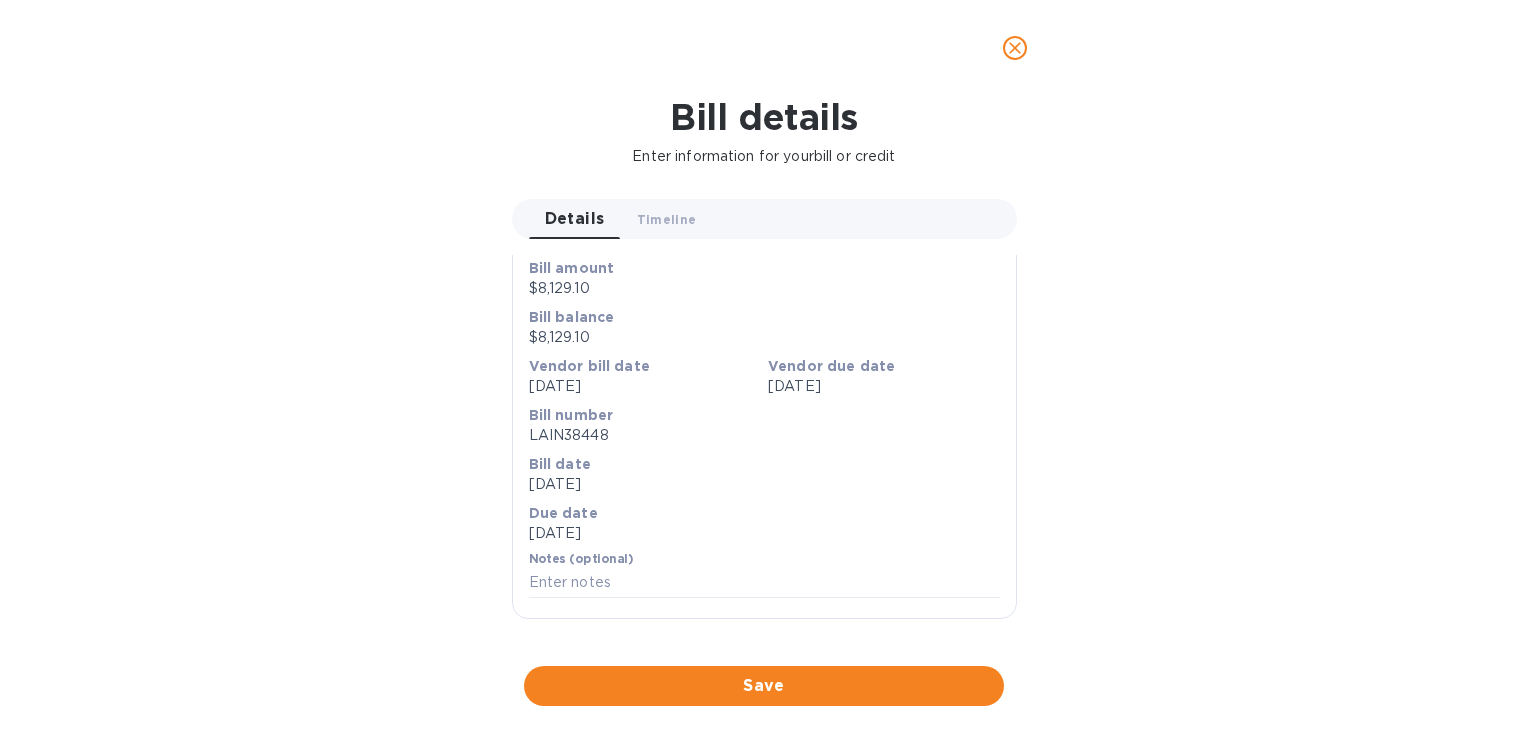 scroll, scrollTop: 808, scrollLeft: 0, axis: vertical 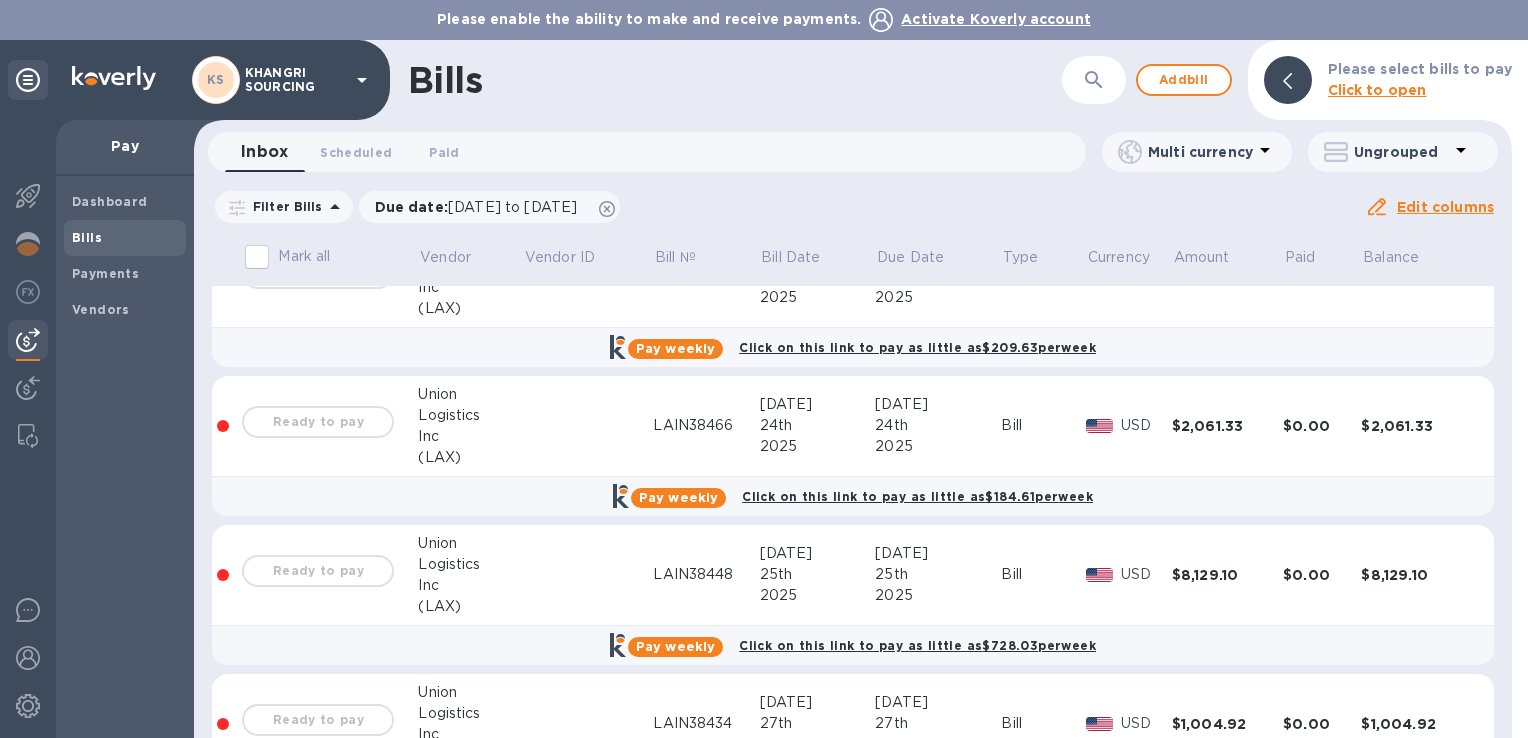 click on "USD" at bounding box center (1129, 426) 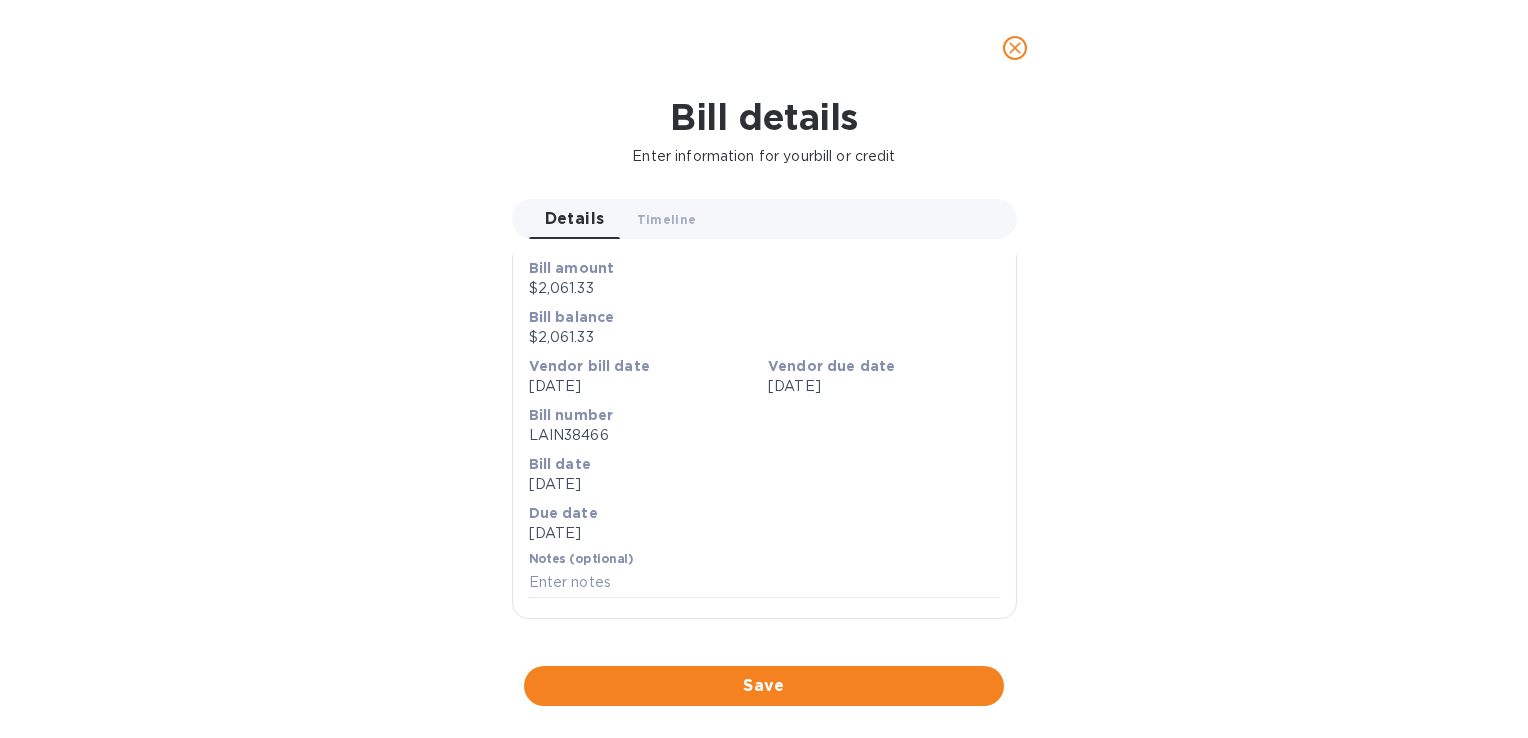 scroll, scrollTop: 800, scrollLeft: 0, axis: vertical 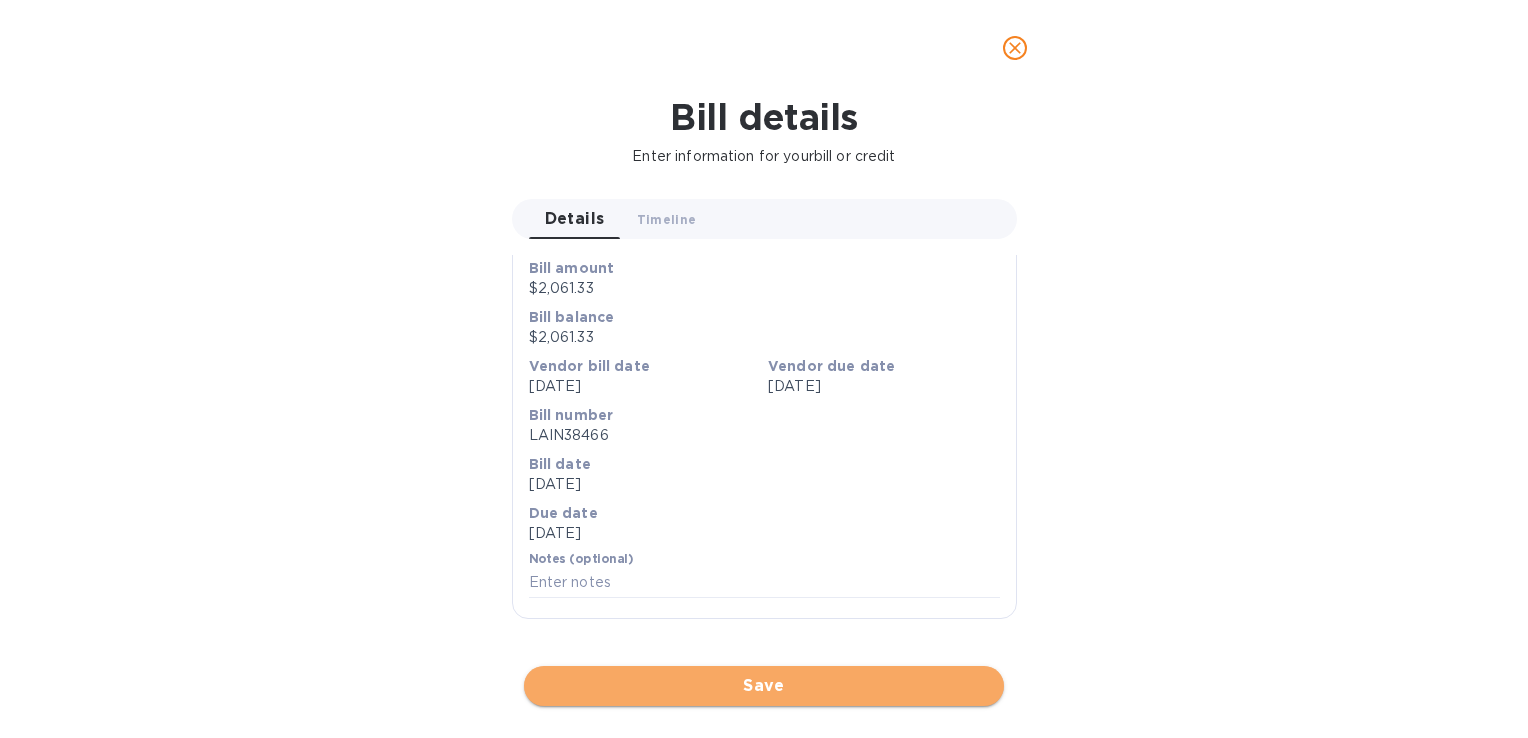 click on "Save" at bounding box center [764, 686] 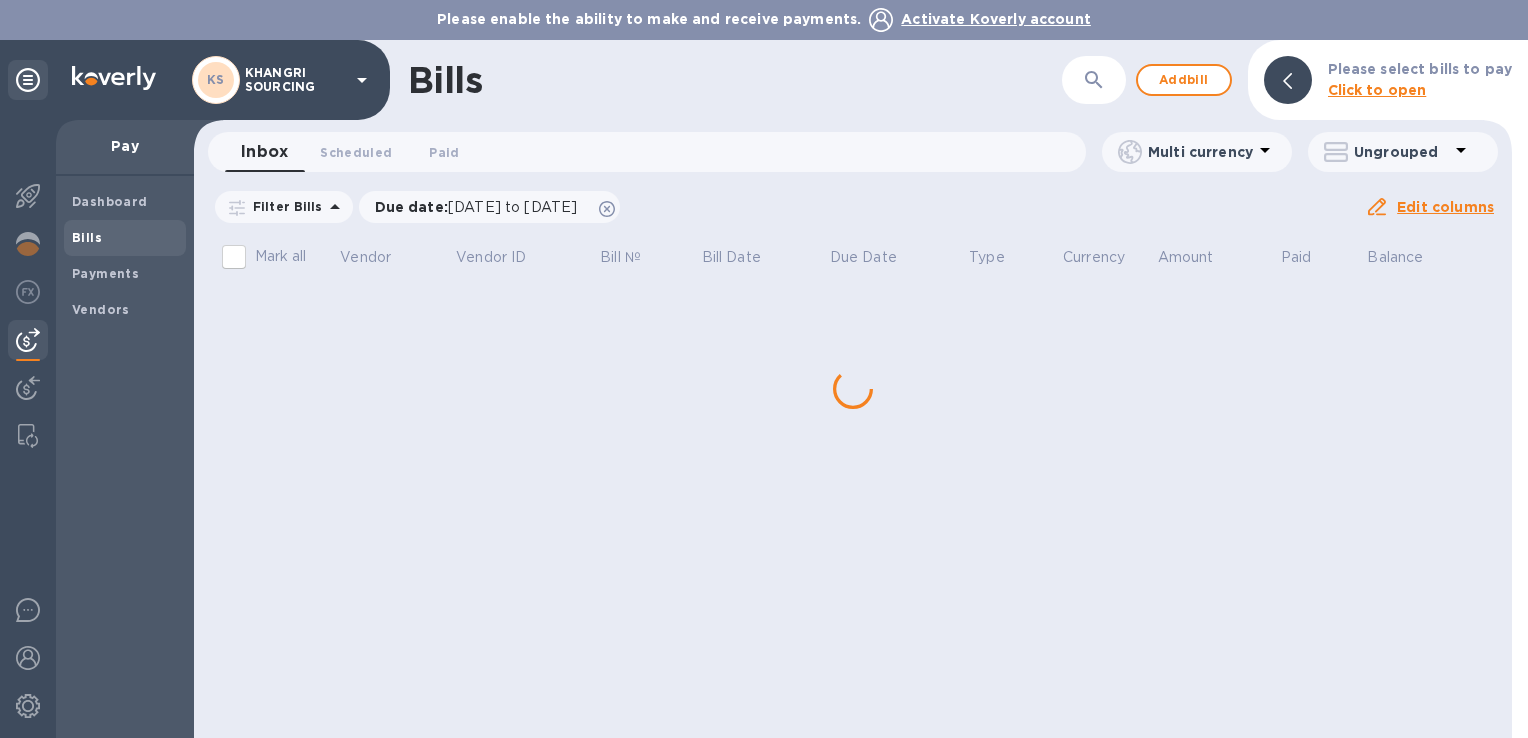 scroll, scrollTop: 164, scrollLeft: 0, axis: vertical 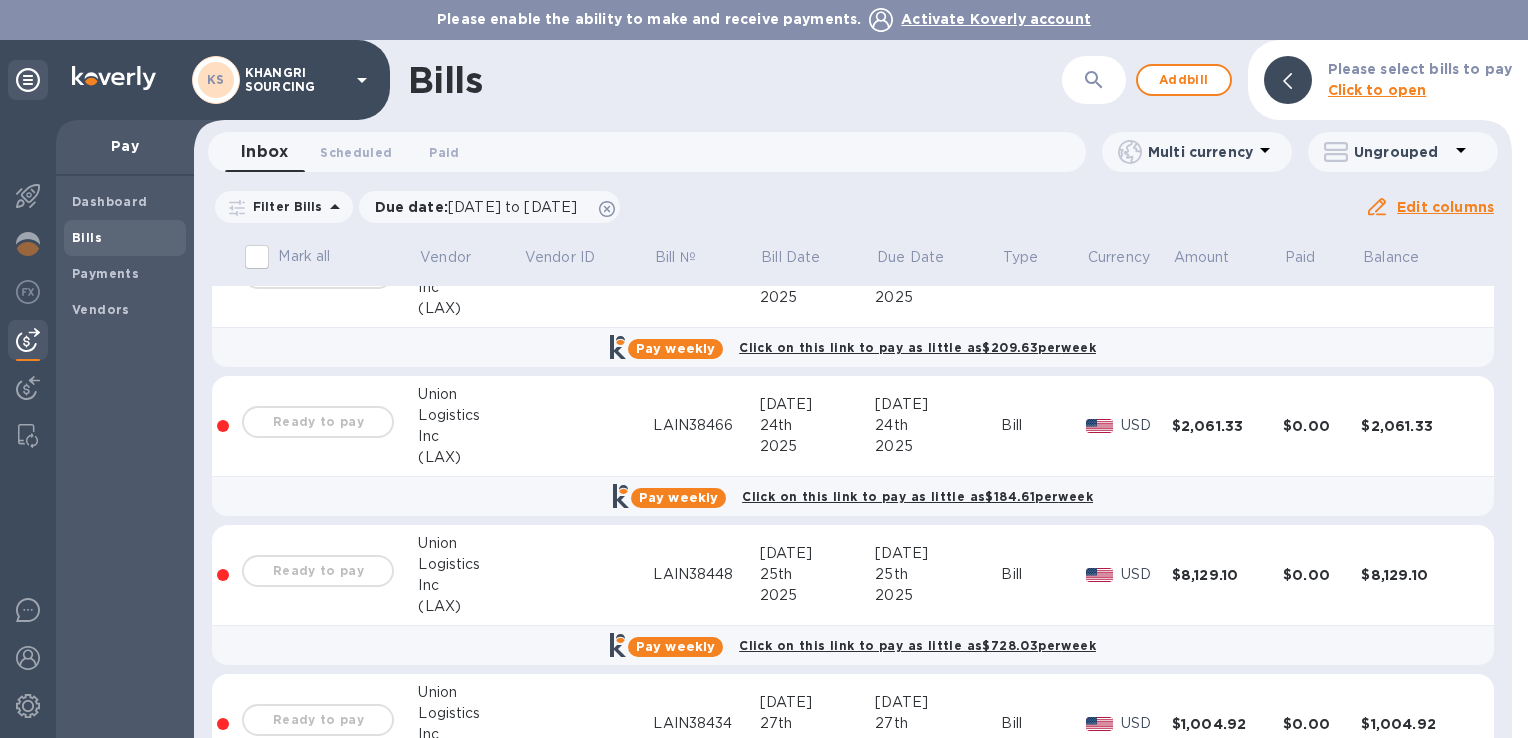 click on "2025" at bounding box center (818, 446) 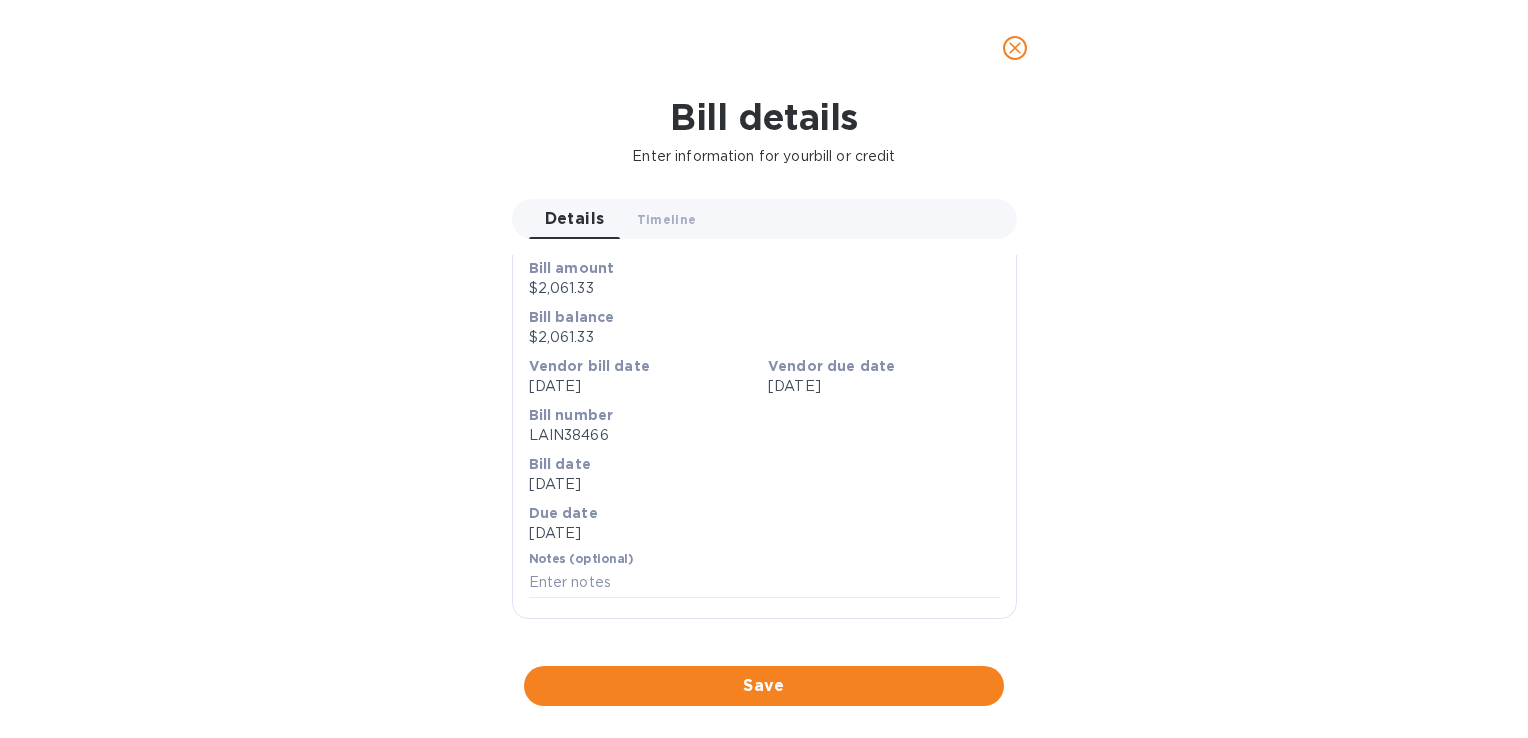scroll, scrollTop: 808, scrollLeft: 0, axis: vertical 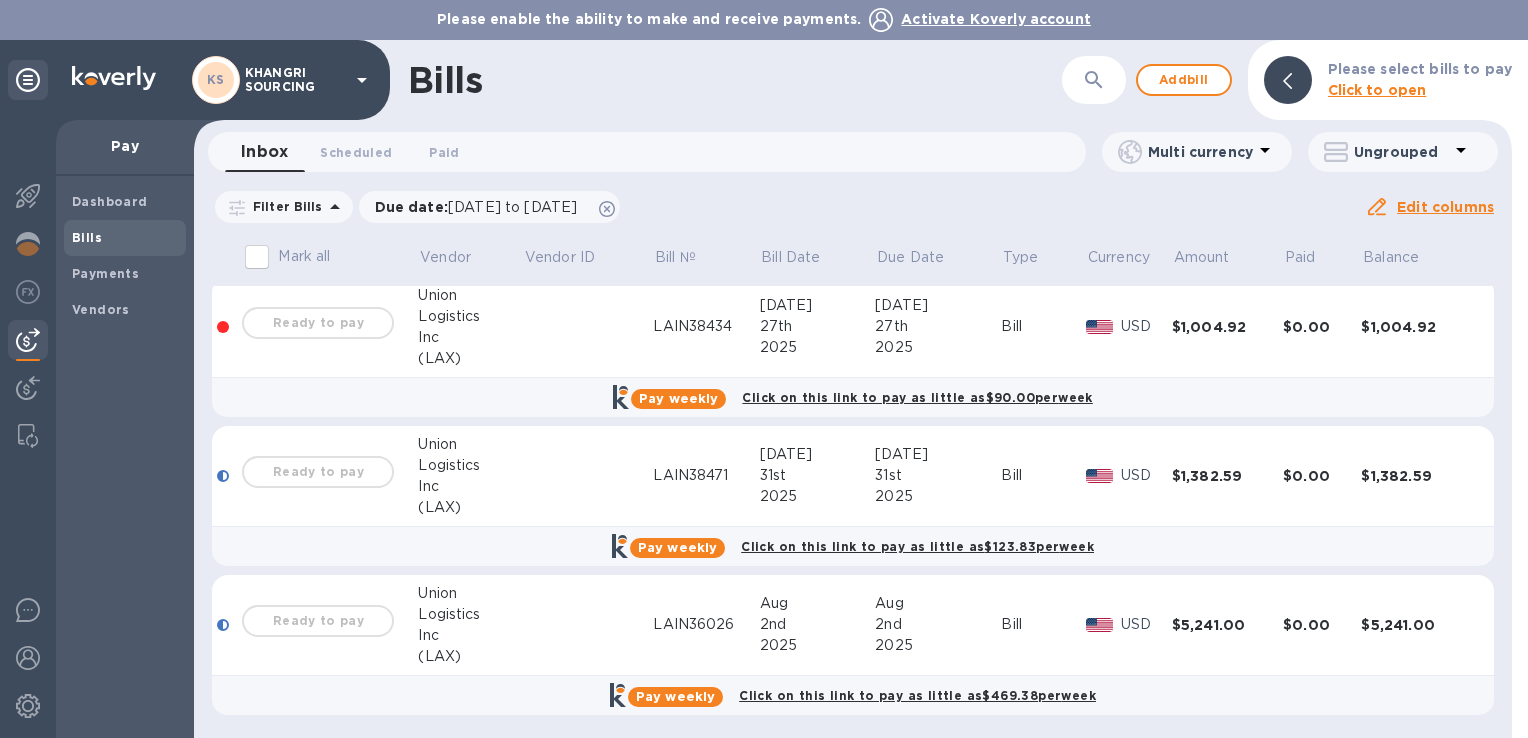 click on "LAIN36026" at bounding box center [706, 625] 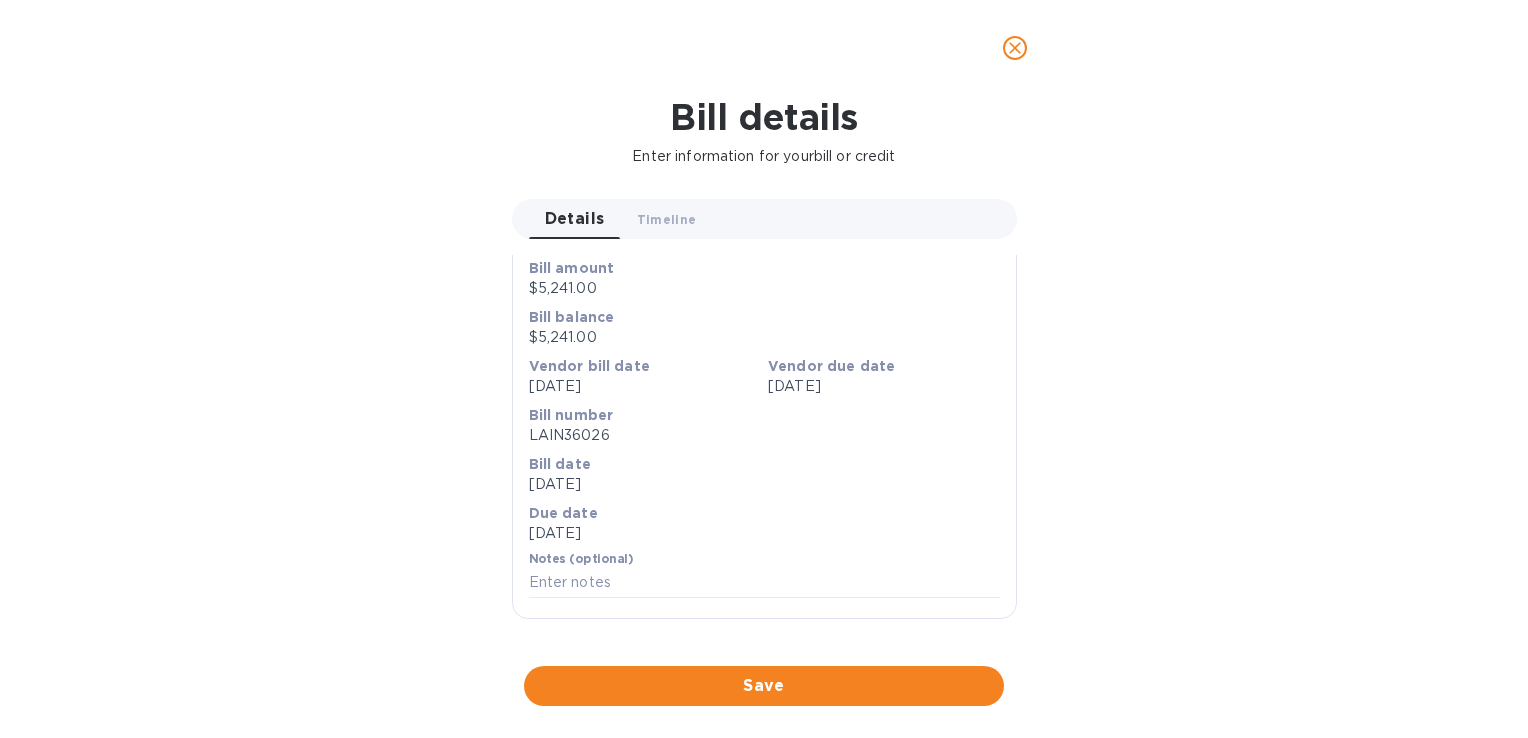 scroll, scrollTop: 808, scrollLeft: 0, axis: vertical 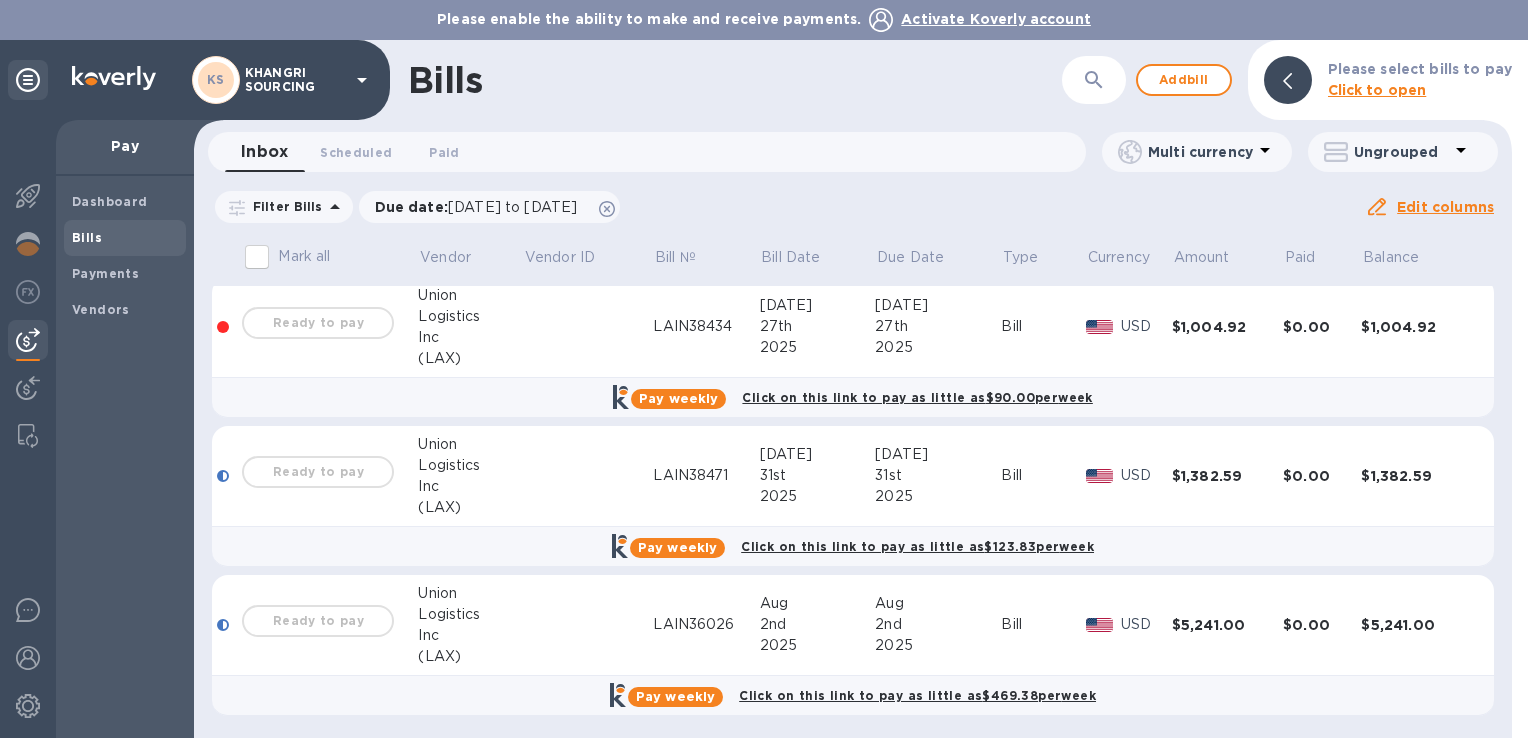 click on "31st" at bounding box center [818, 475] 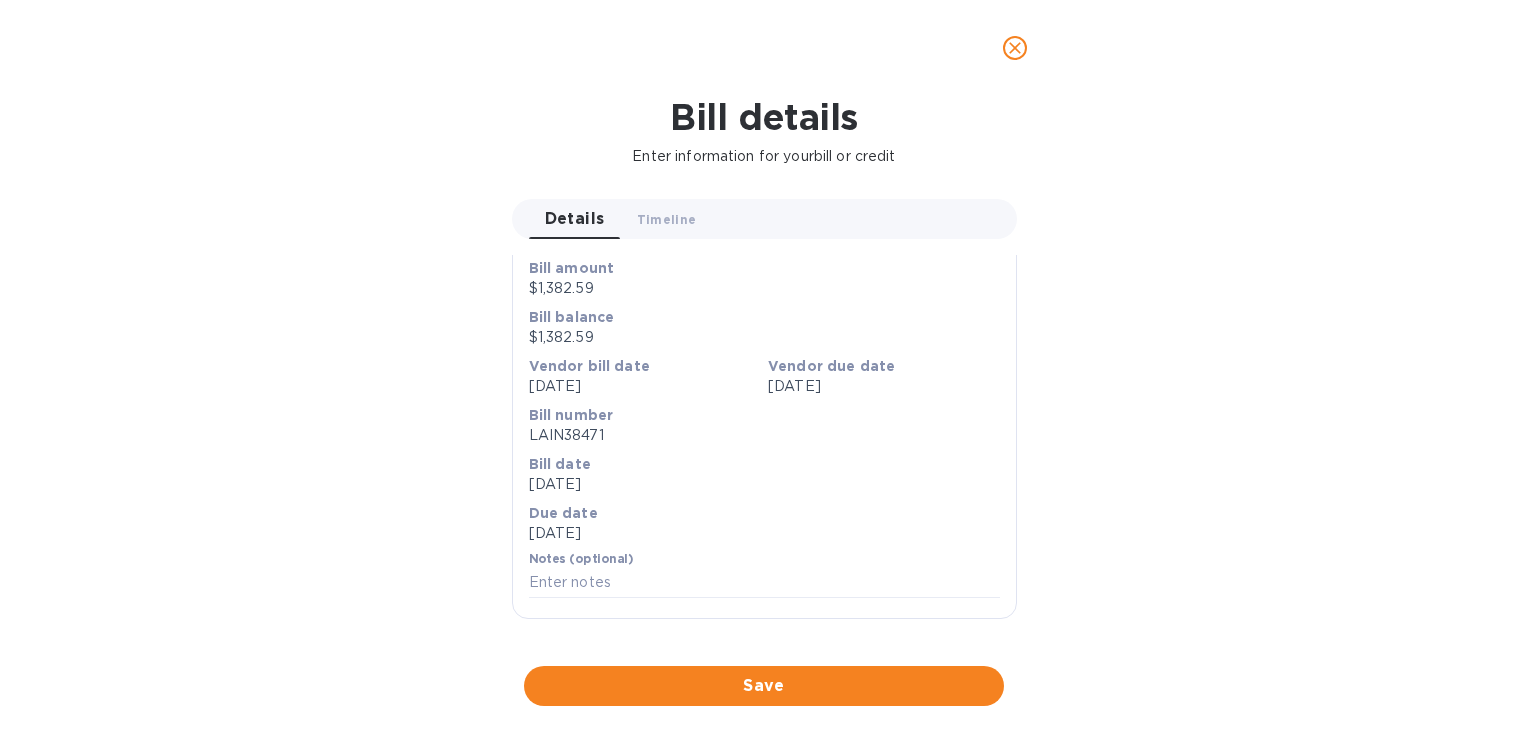 scroll, scrollTop: 500, scrollLeft: 0, axis: vertical 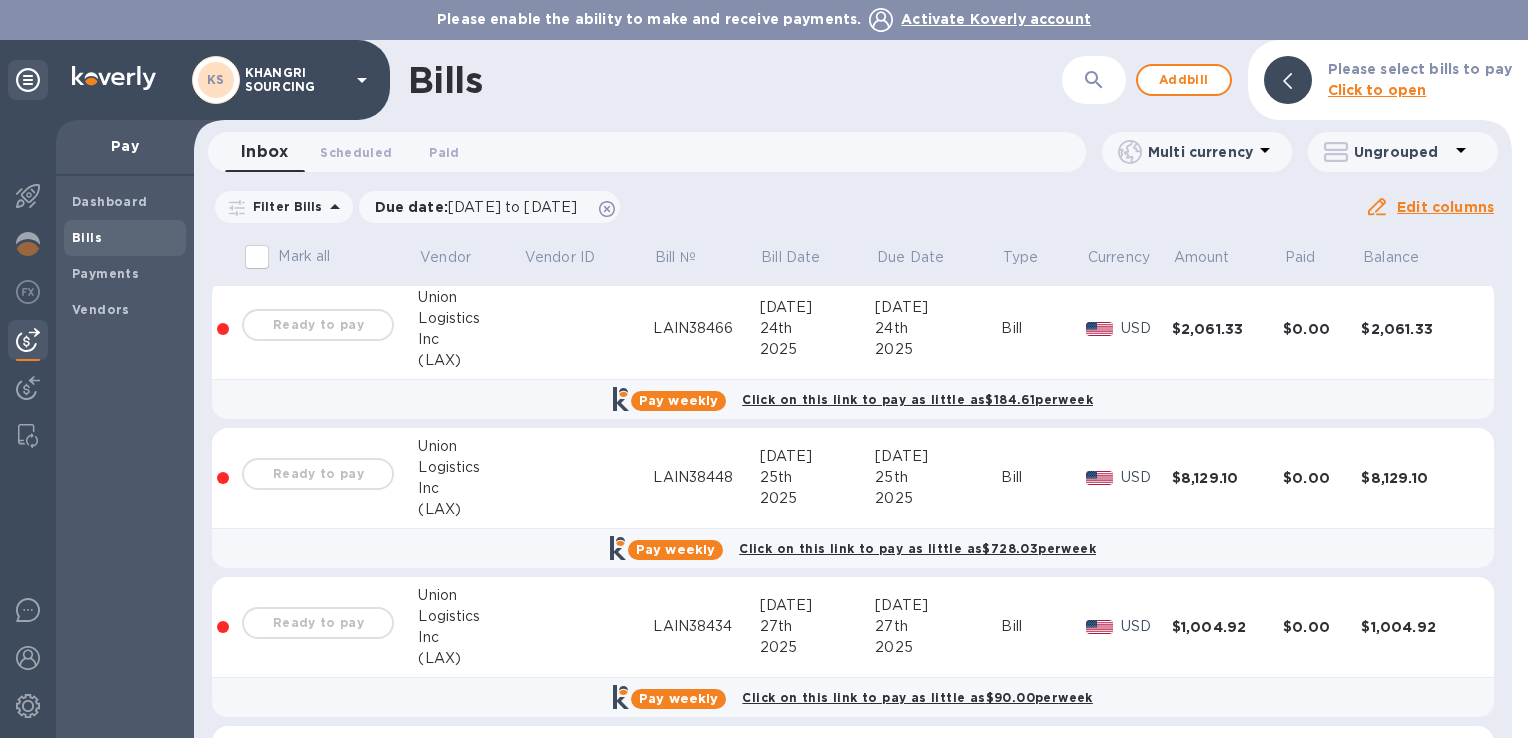click on "2025" at bounding box center [818, 498] 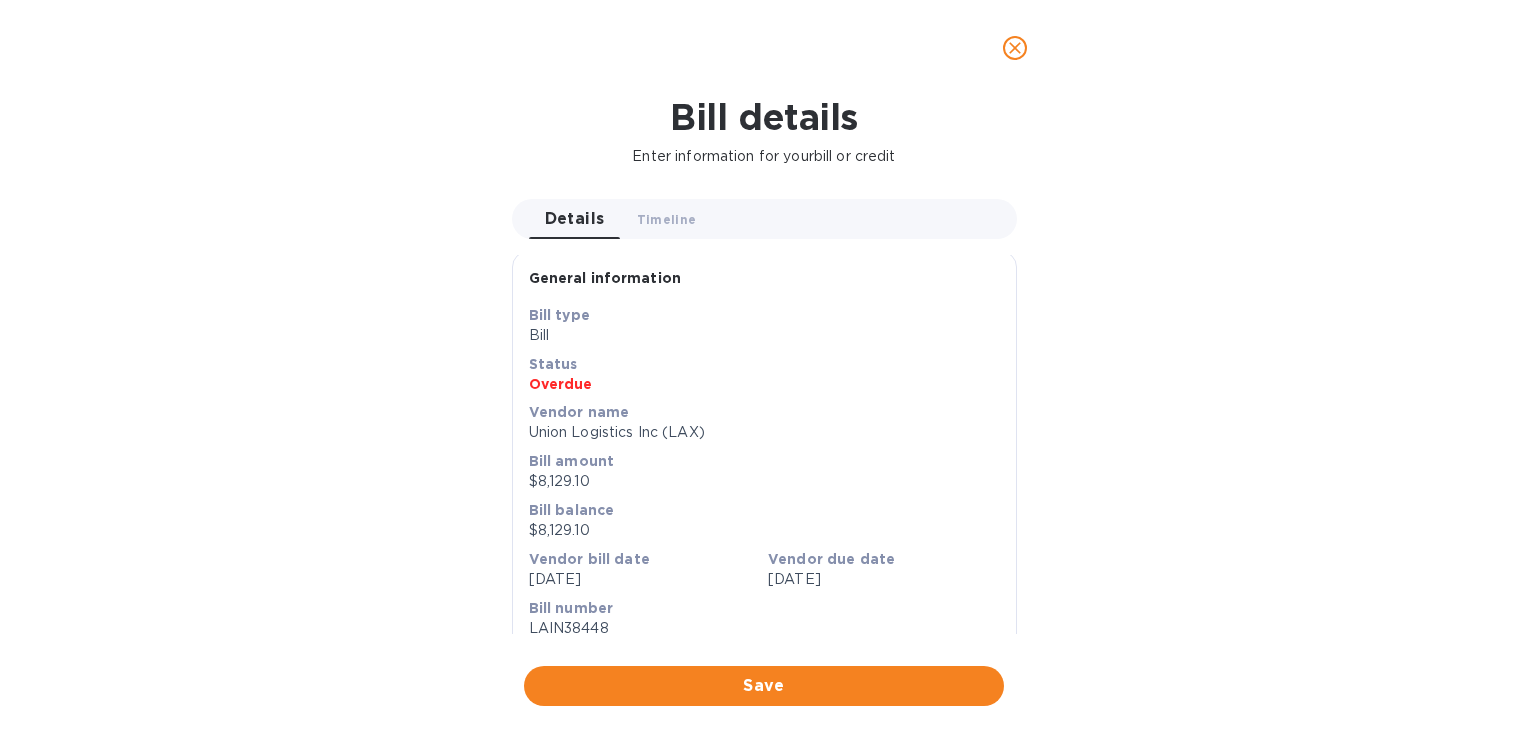 scroll, scrollTop: 0, scrollLeft: 0, axis: both 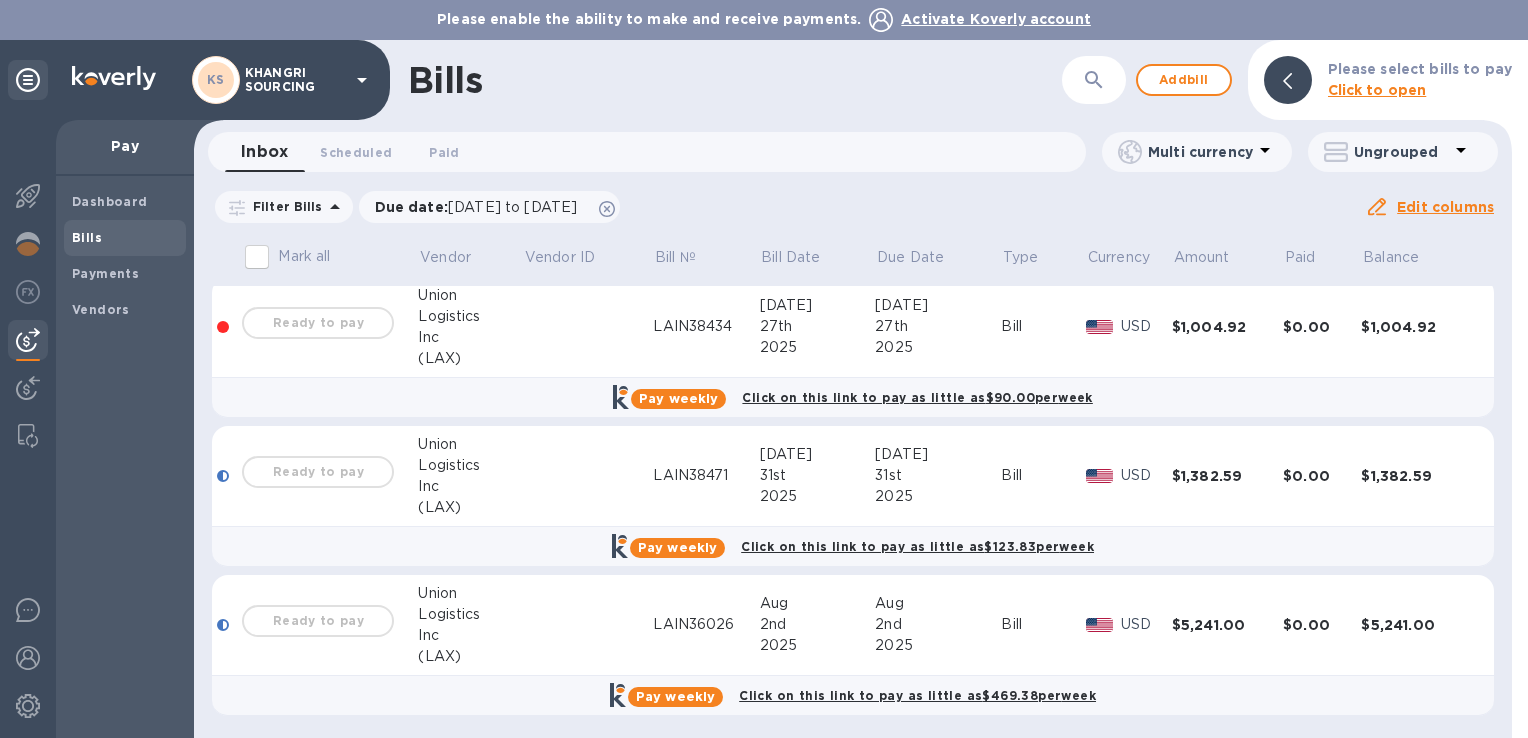click on "27th" at bounding box center (938, 326) 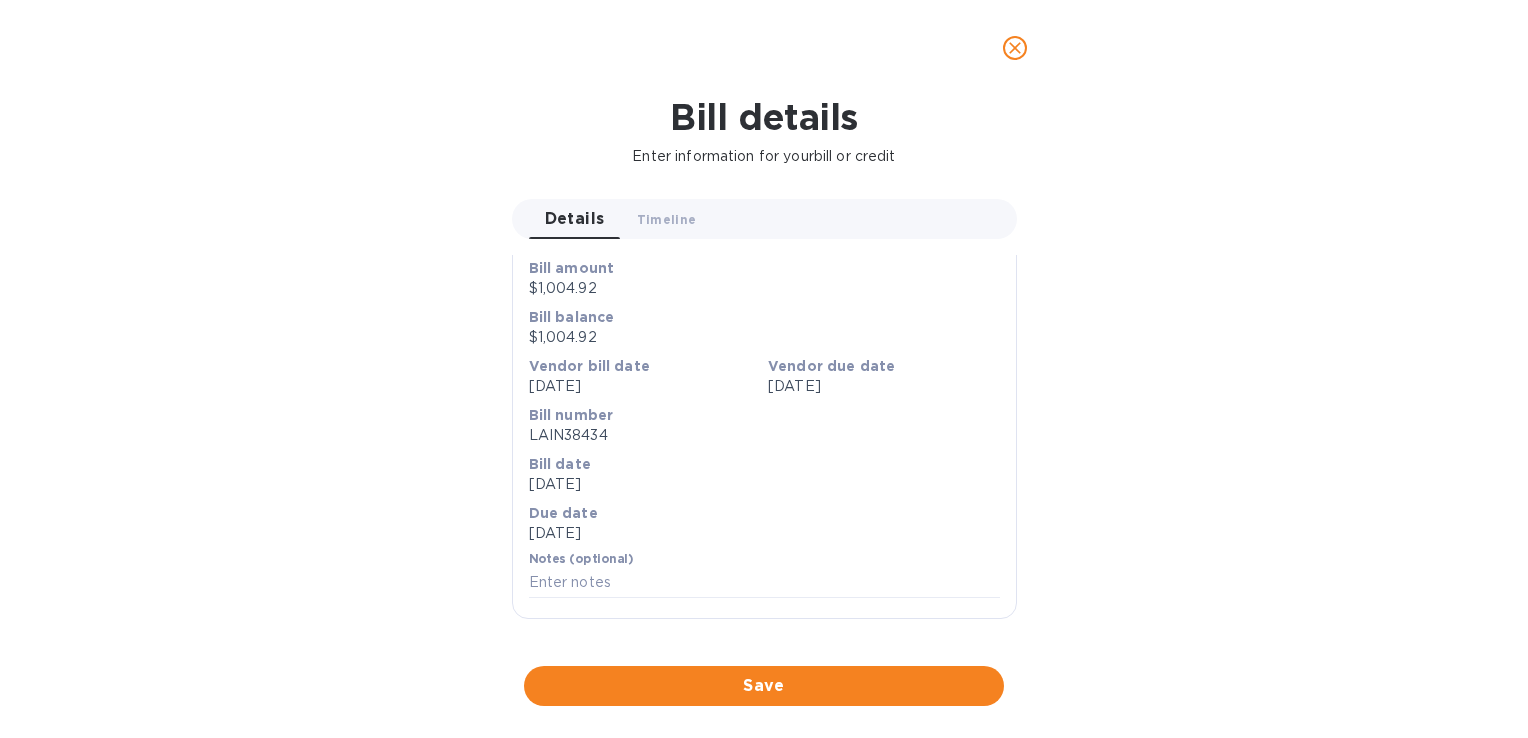 scroll, scrollTop: 508, scrollLeft: 0, axis: vertical 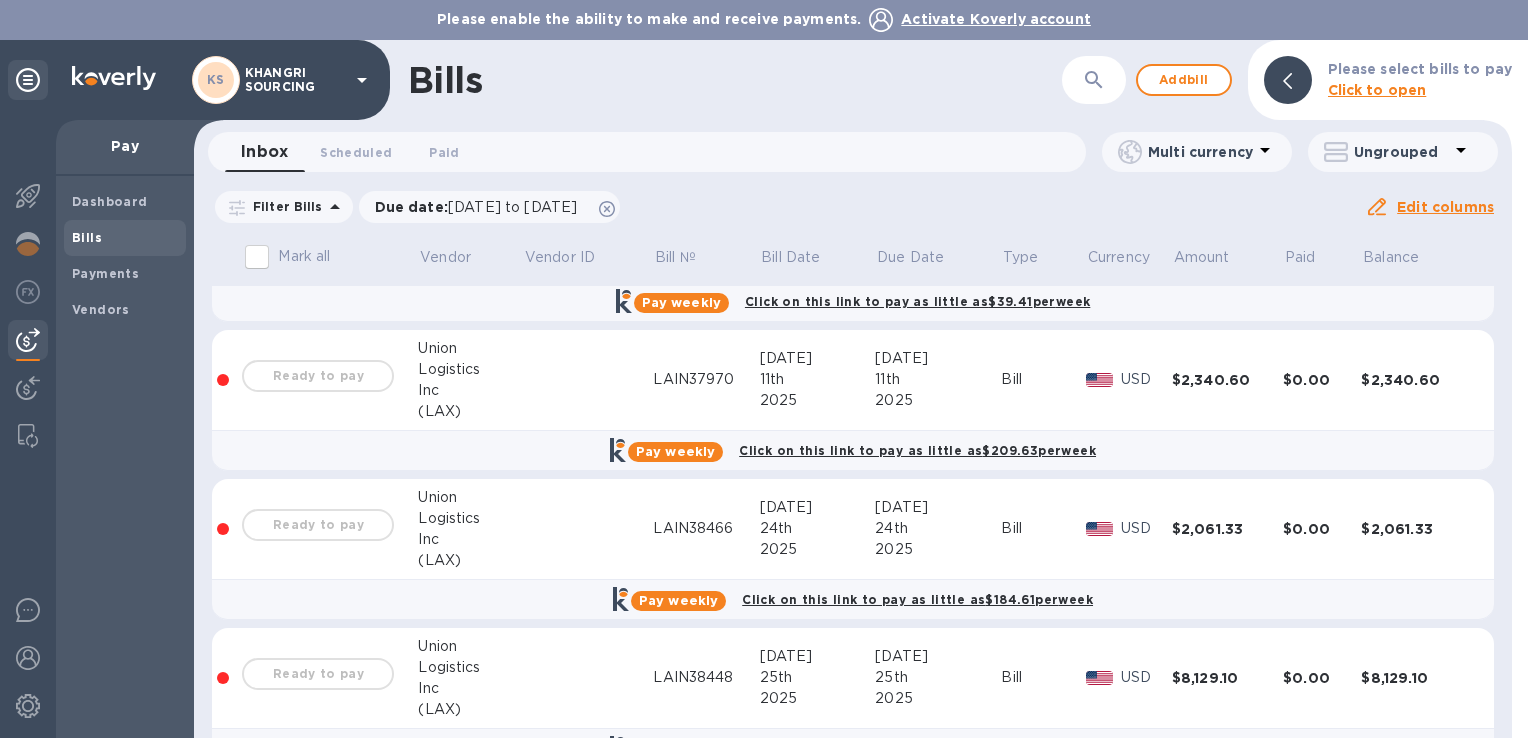 click on "USD" at bounding box center (1146, 528) 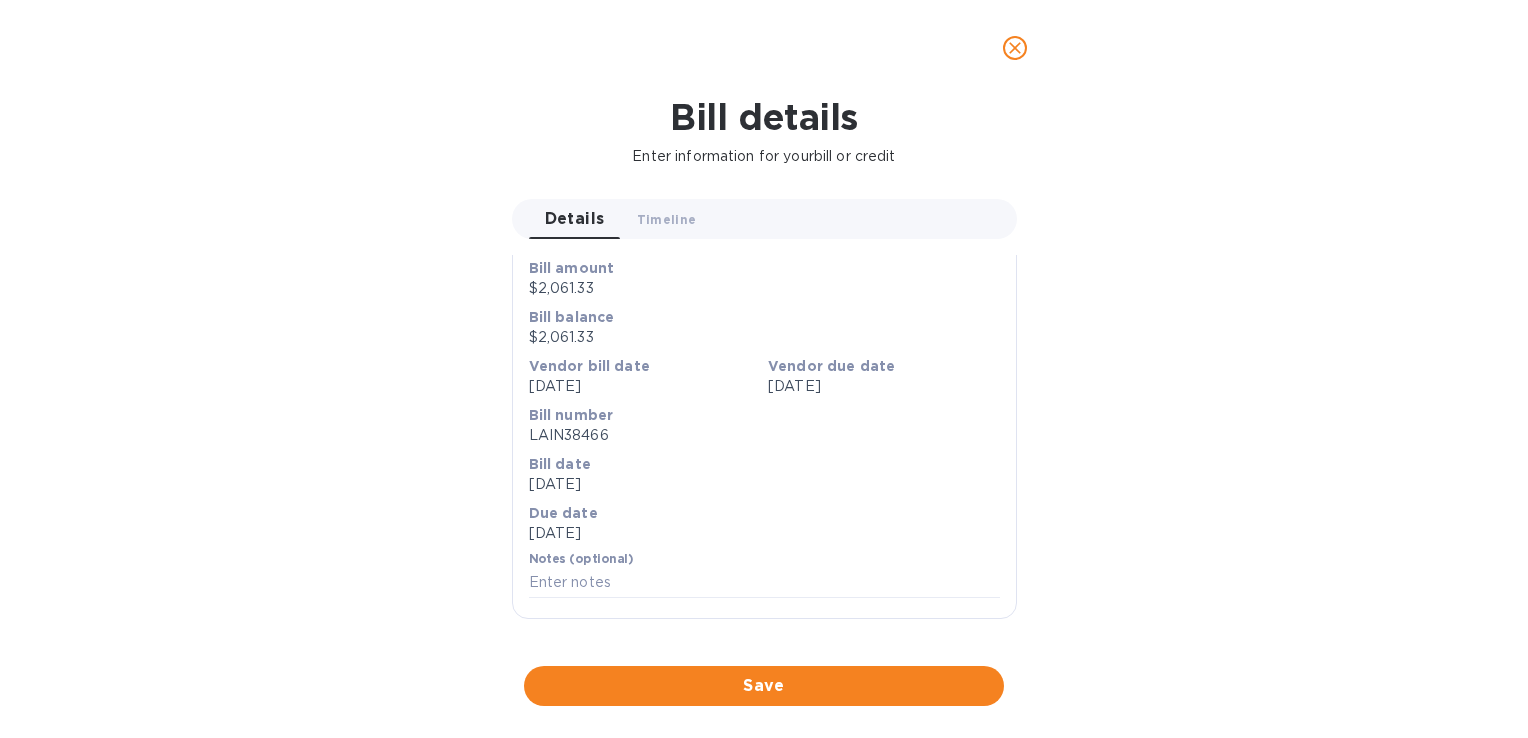 scroll, scrollTop: 808, scrollLeft: 0, axis: vertical 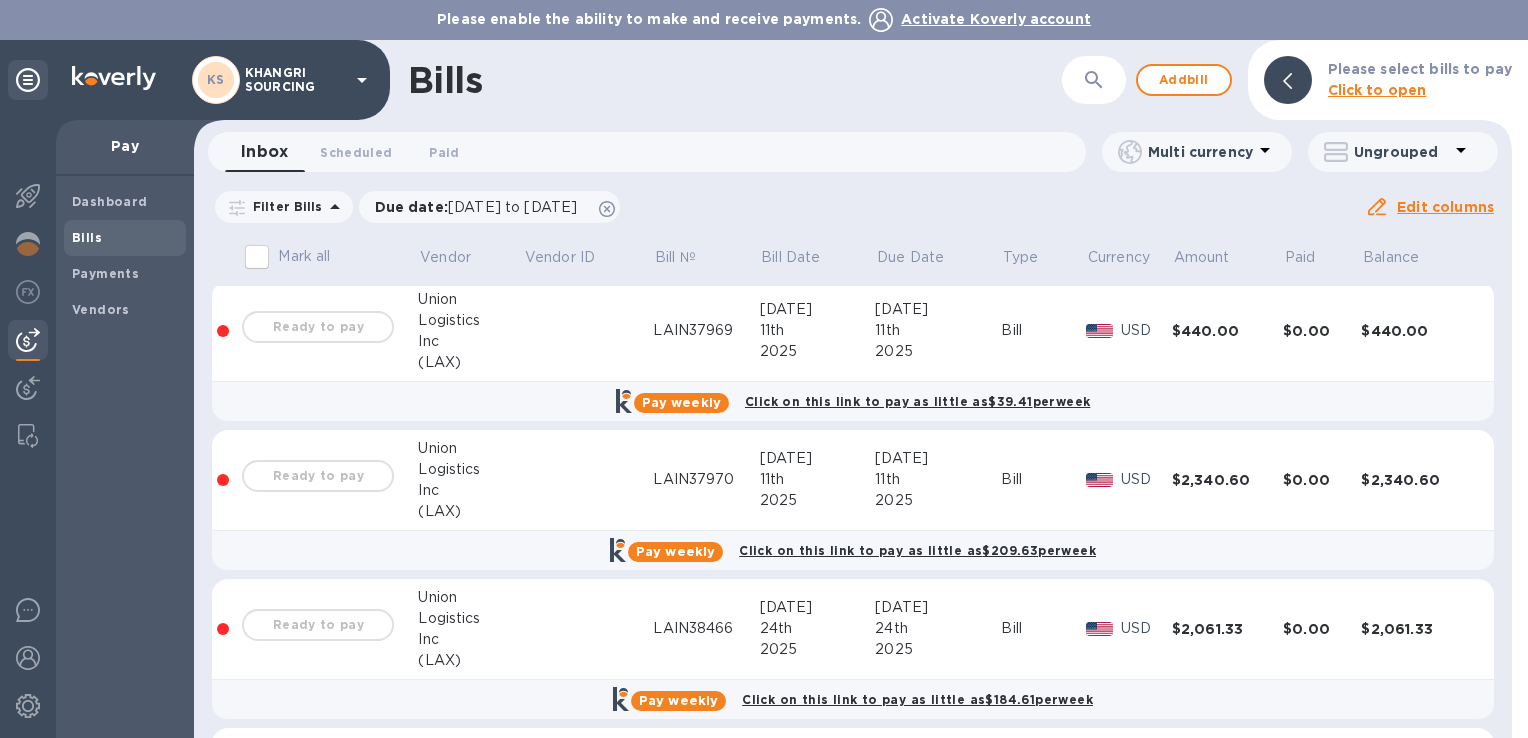 click on "11th" at bounding box center (938, 479) 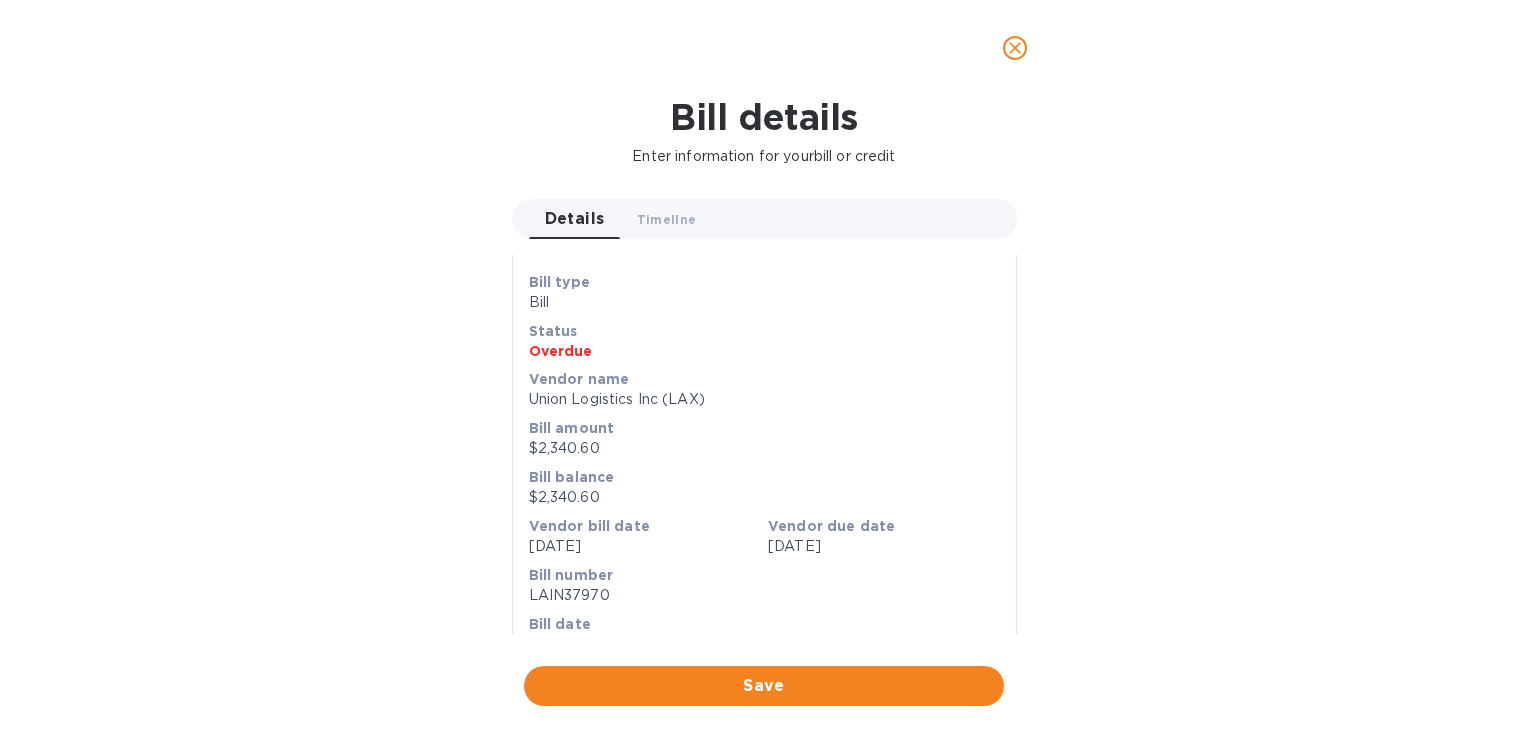 scroll, scrollTop: 0, scrollLeft: 0, axis: both 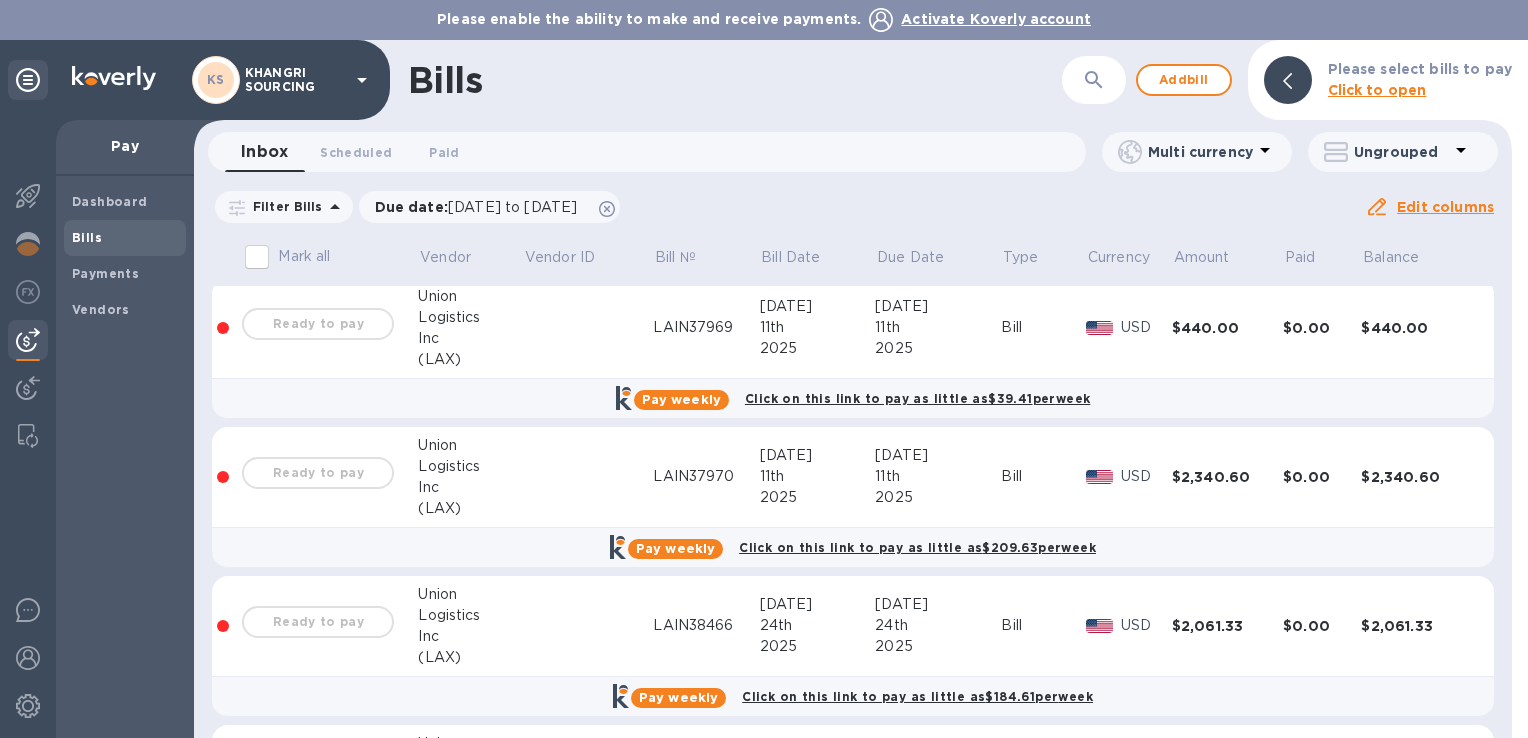 click on "2025" at bounding box center (938, 497) 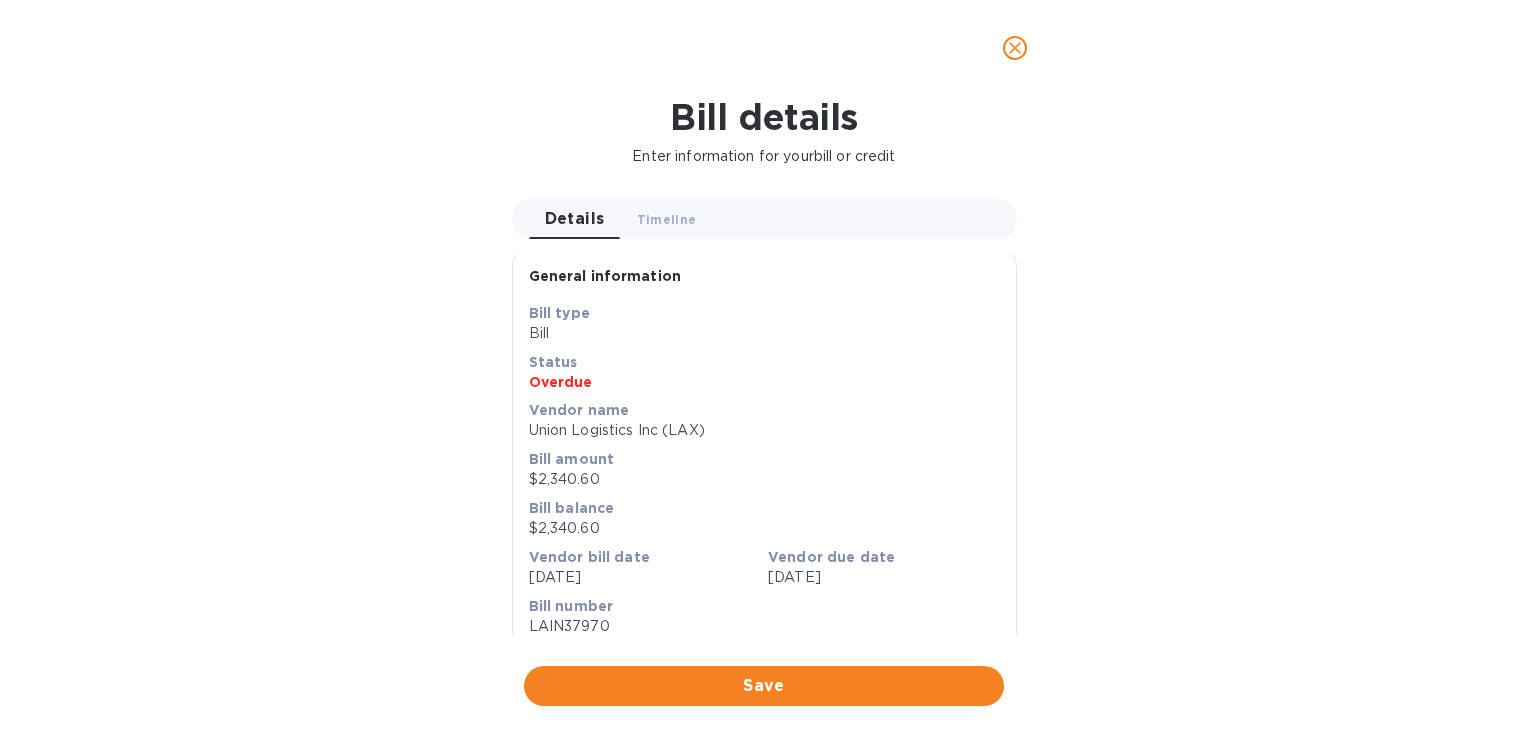 scroll, scrollTop: 0, scrollLeft: 0, axis: both 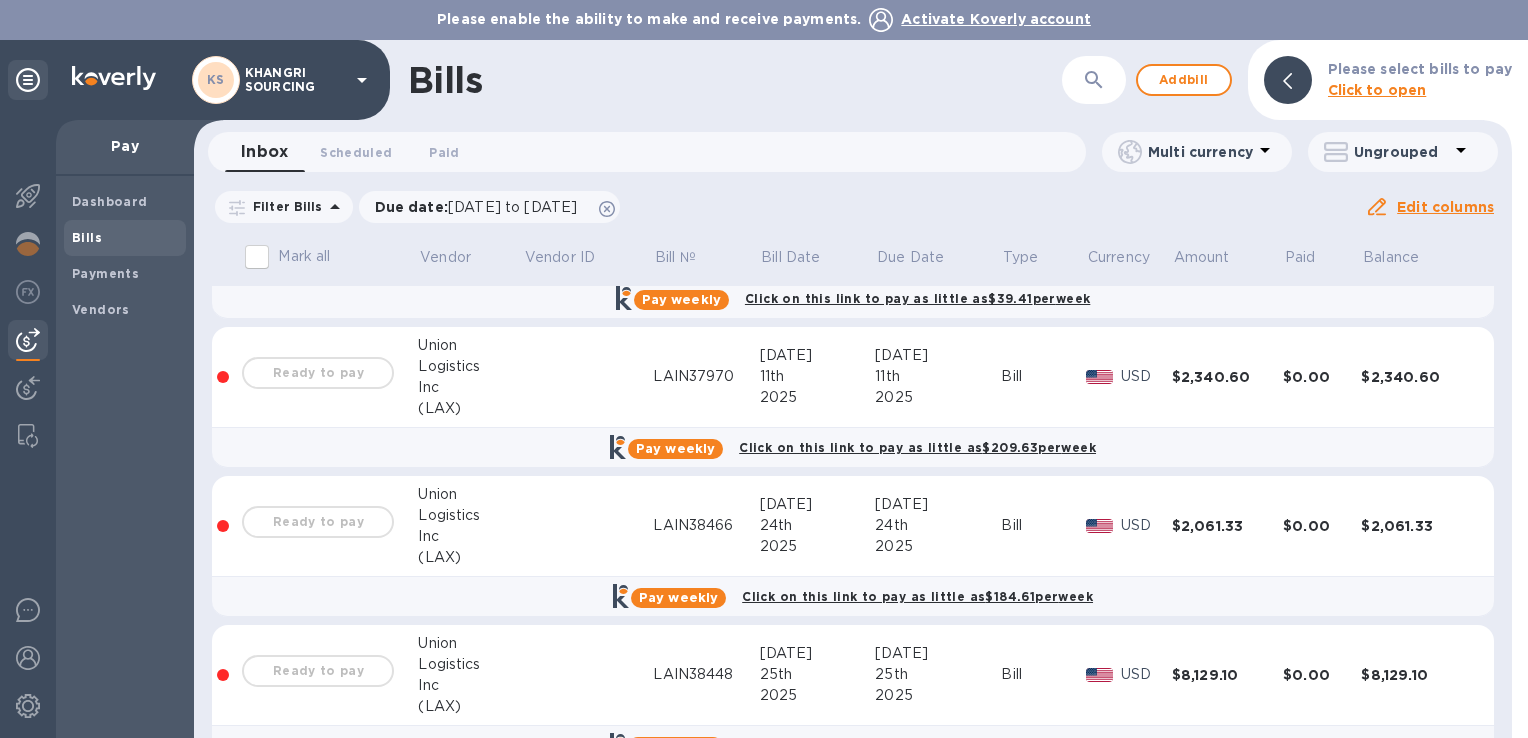 click on "LAIN37970" at bounding box center [706, 376] 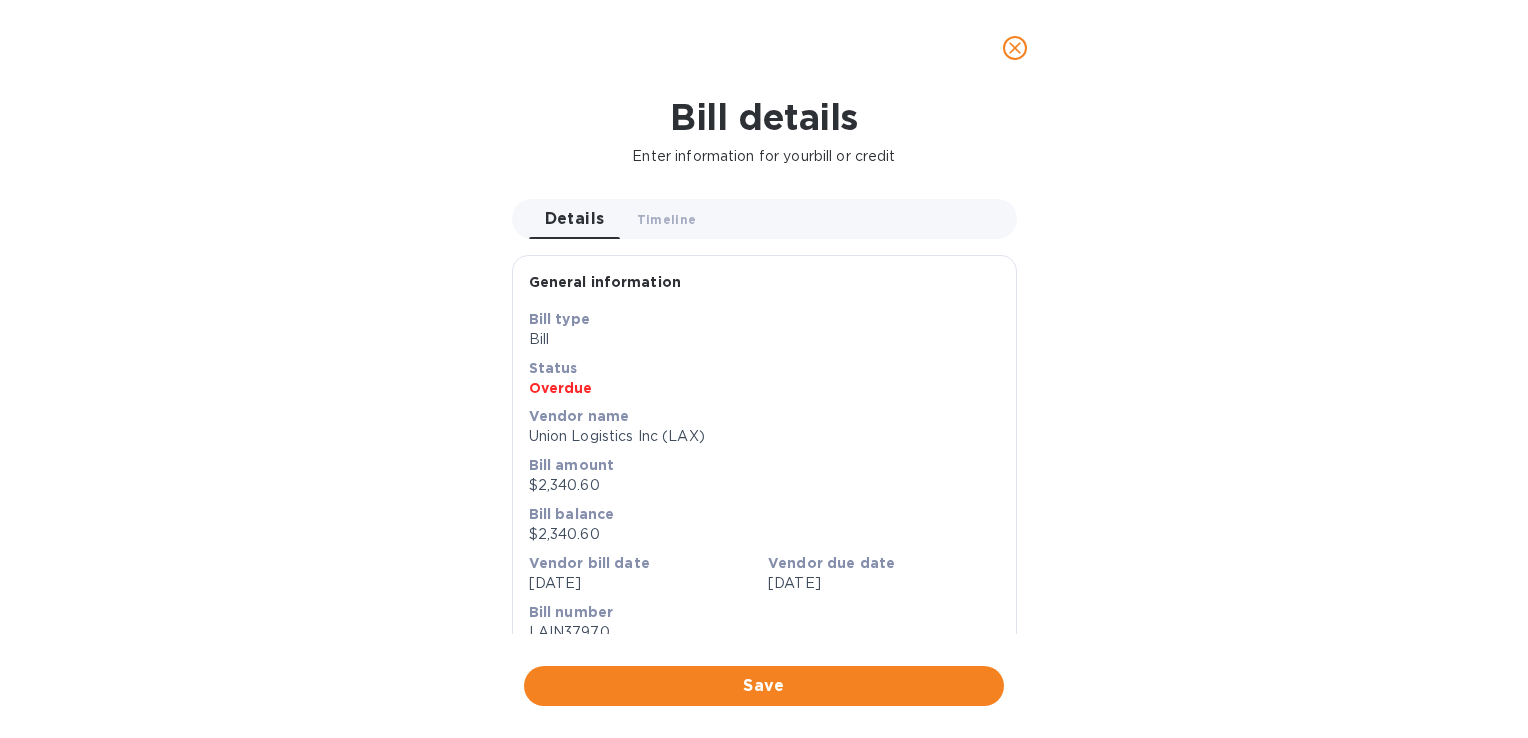 scroll, scrollTop: 164, scrollLeft: 0, axis: vertical 